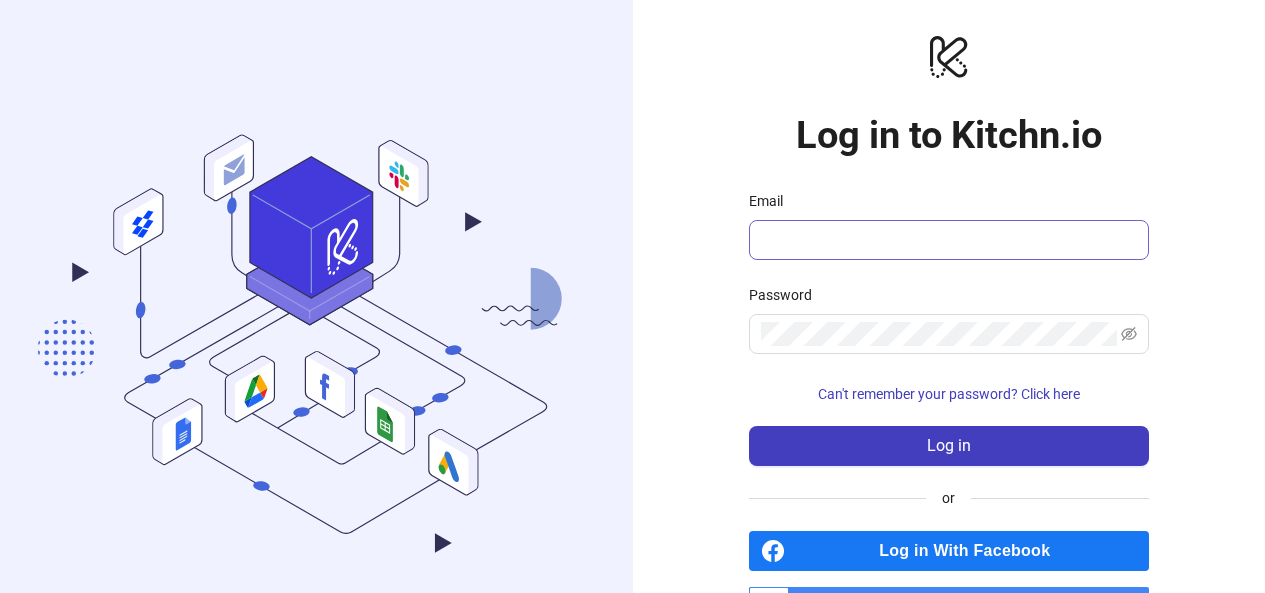 scroll, scrollTop: 0, scrollLeft: 0, axis: both 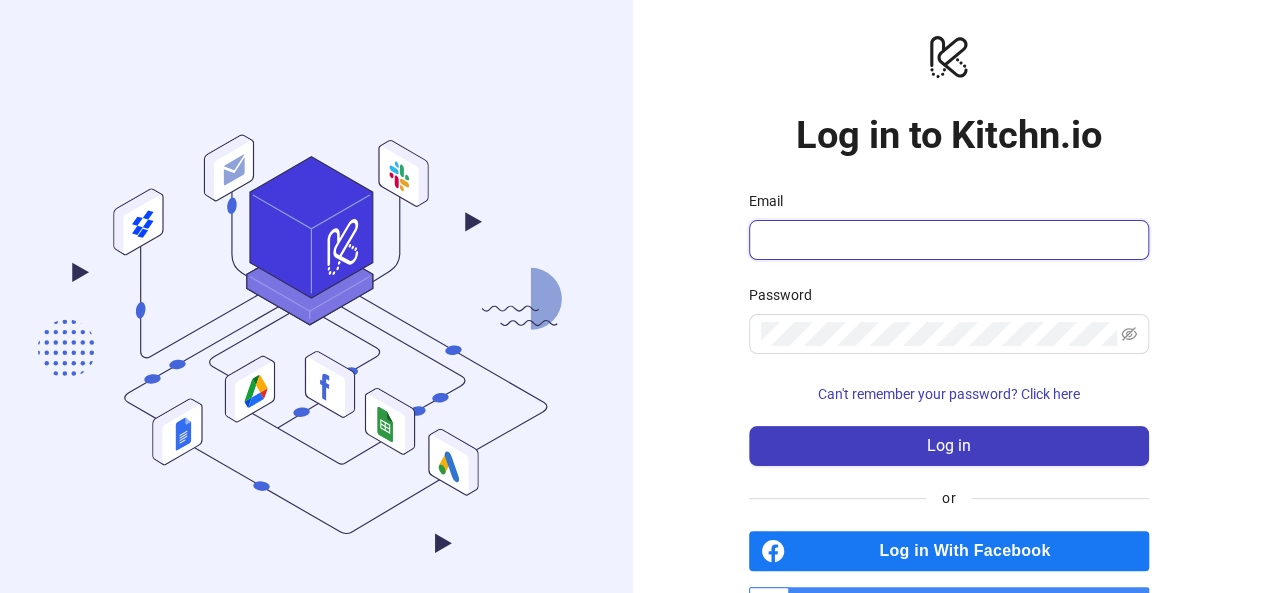 click on "Email" at bounding box center (947, 240) 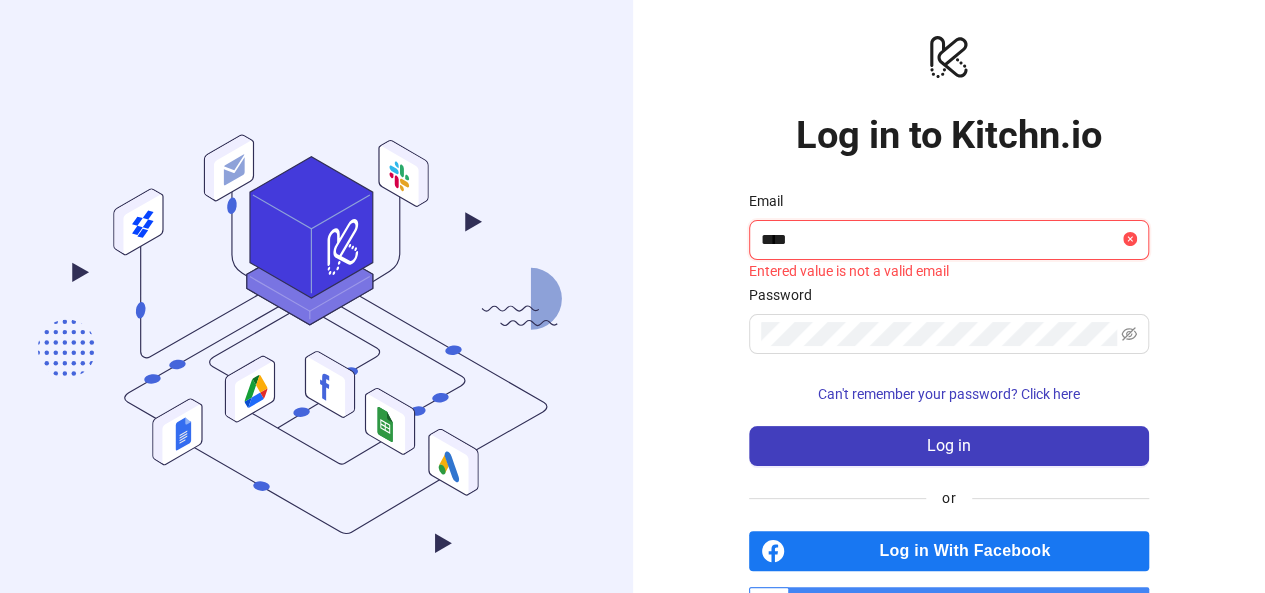 type on "*****" 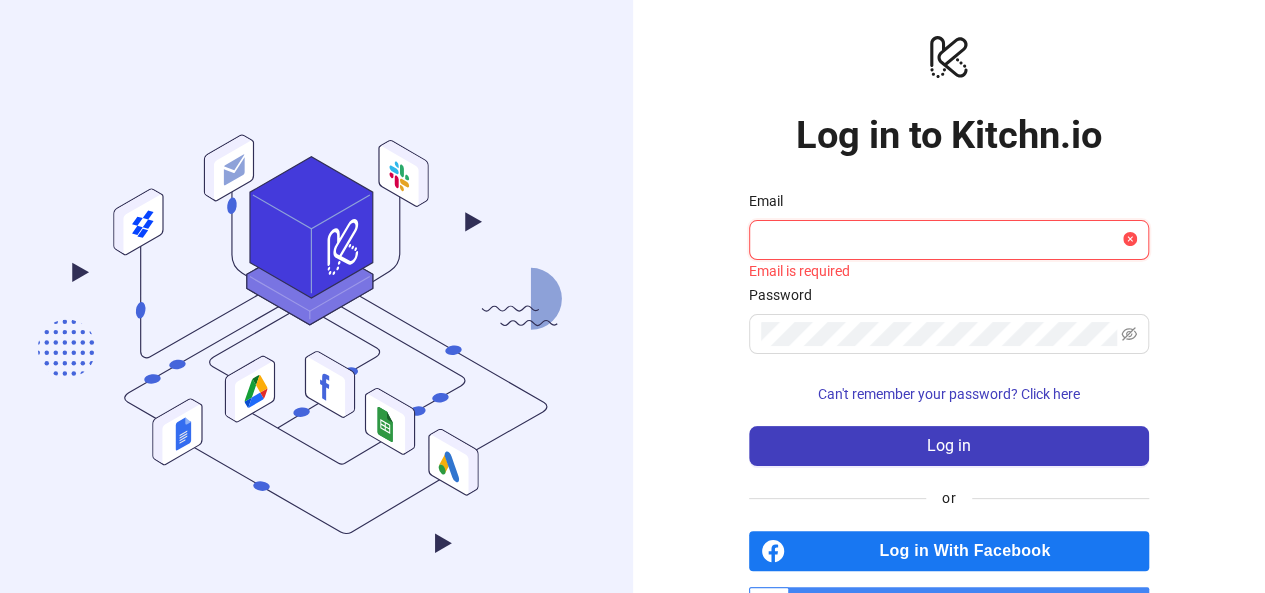 scroll, scrollTop: 64, scrollLeft: 0, axis: vertical 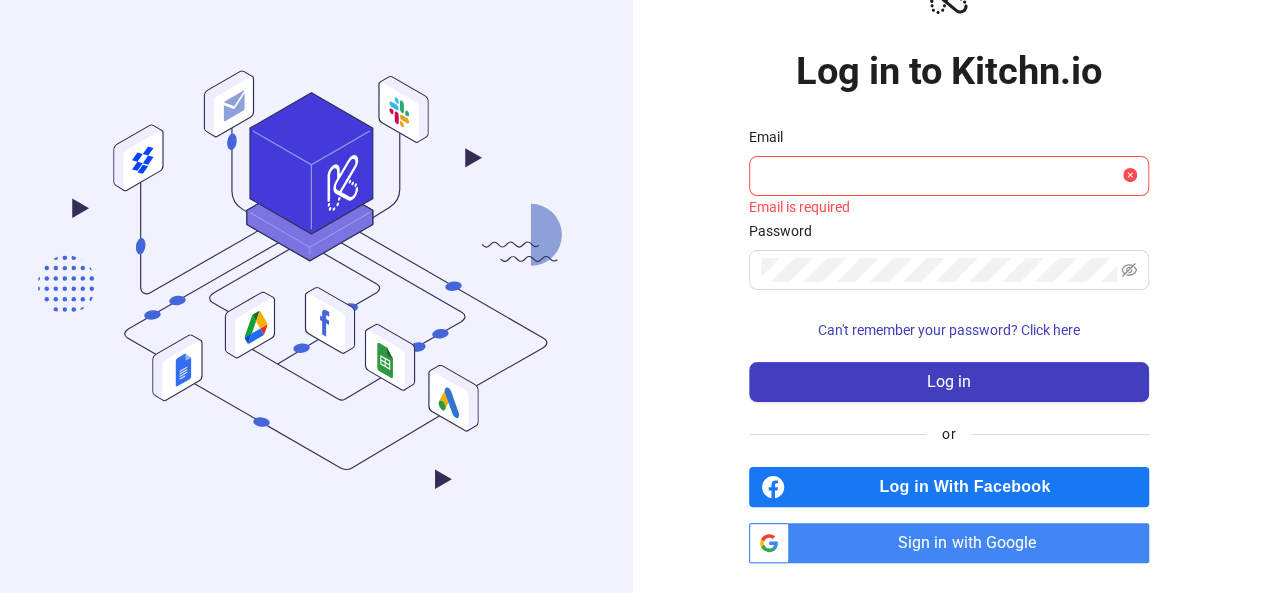 click on "Sign in with Google" at bounding box center (973, 543) 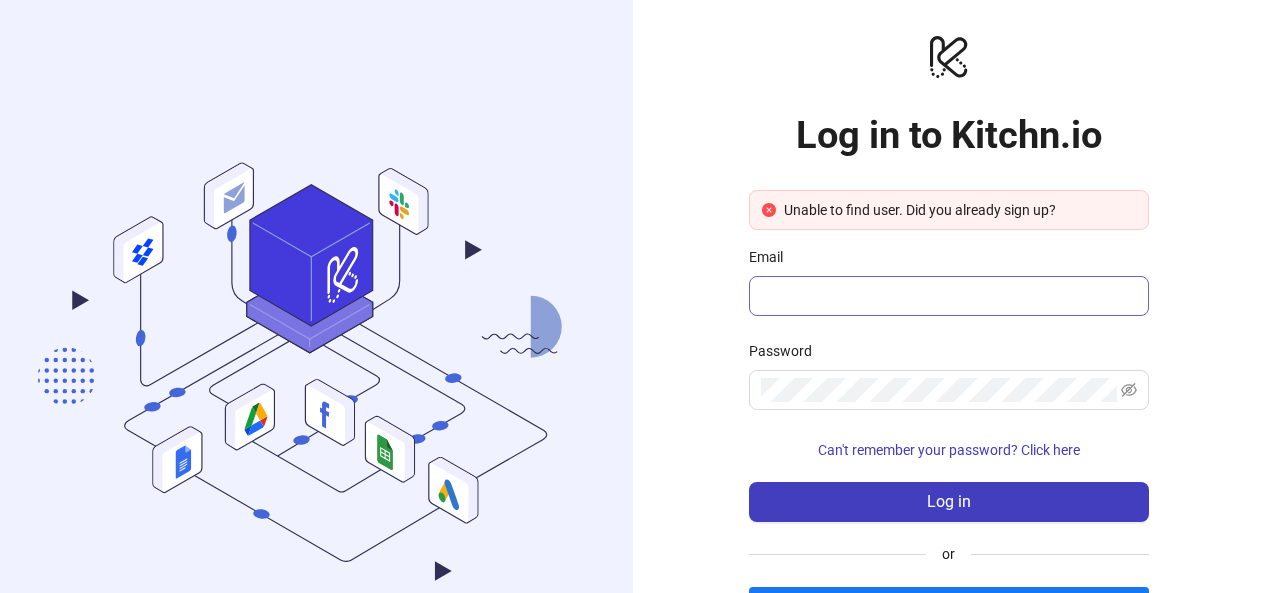 click on "Email" at bounding box center [947, 296] 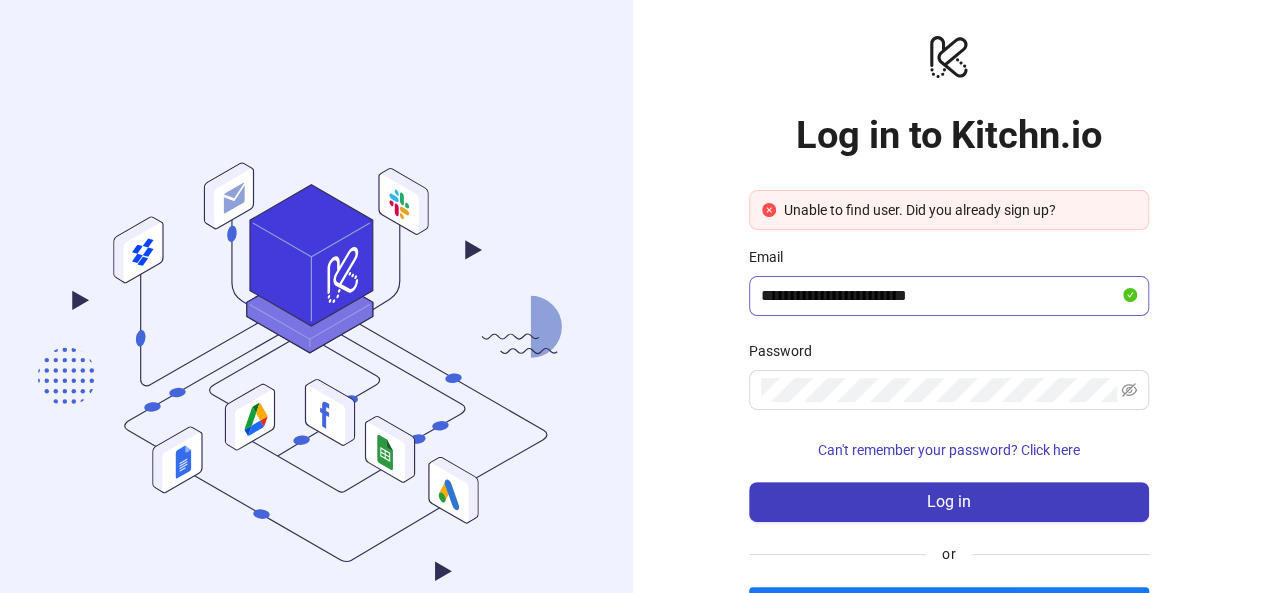 type on "**********" 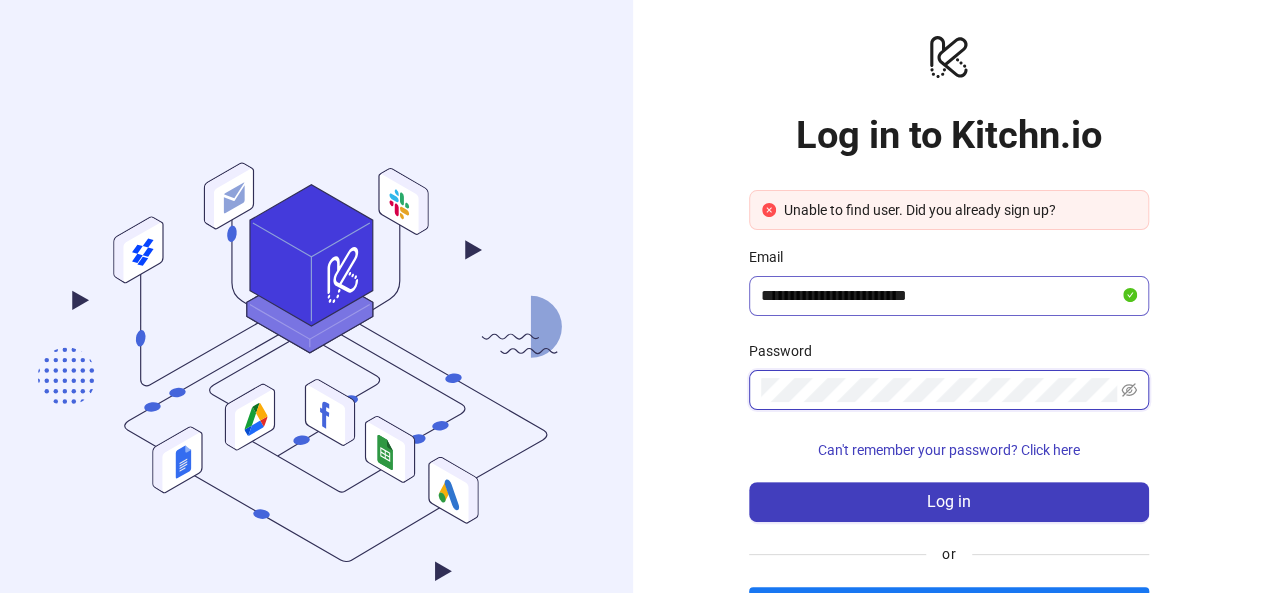 click on "Log in" at bounding box center (949, 502) 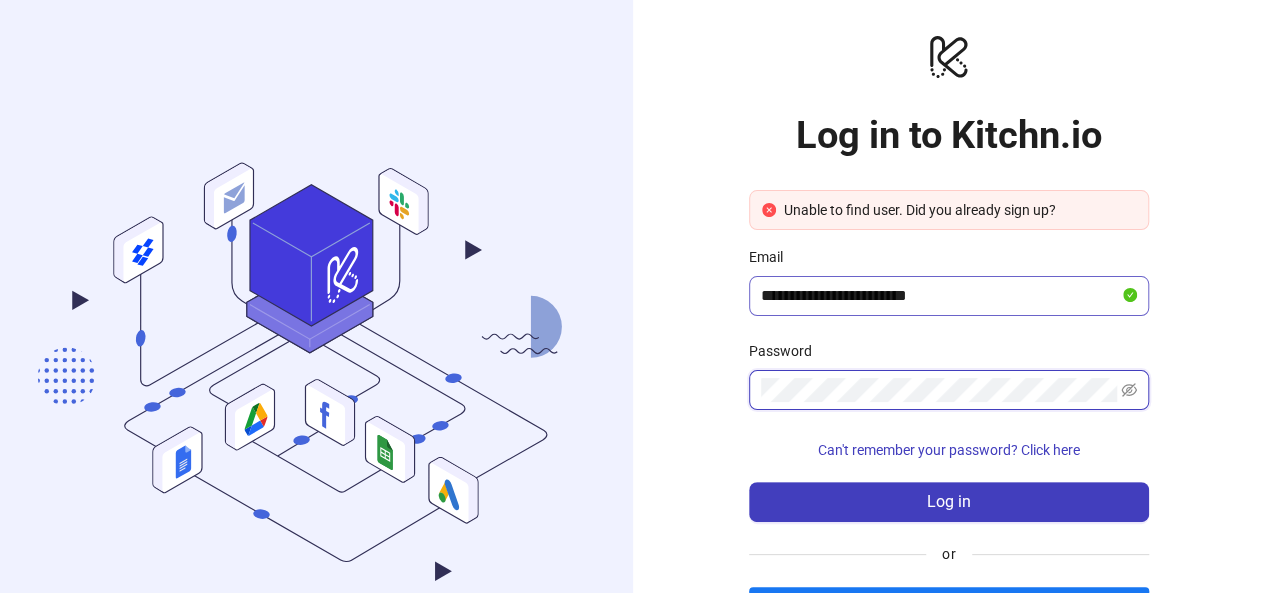 click on "Log in" at bounding box center [949, 502] 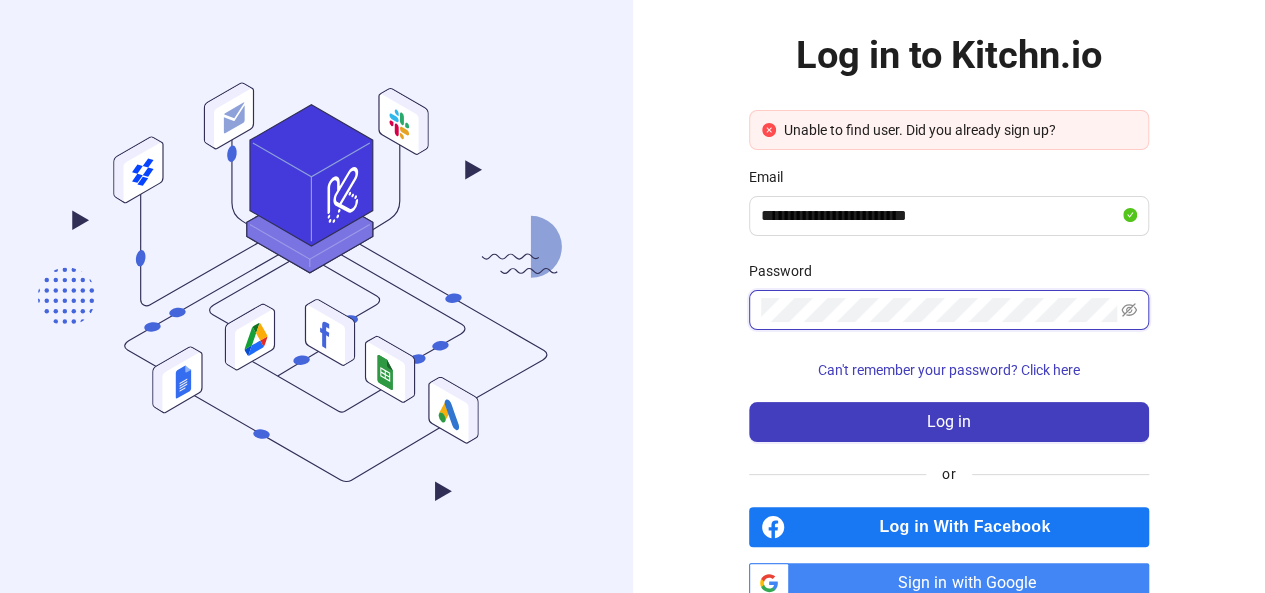 scroll, scrollTop: 119, scrollLeft: 0, axis: vertical 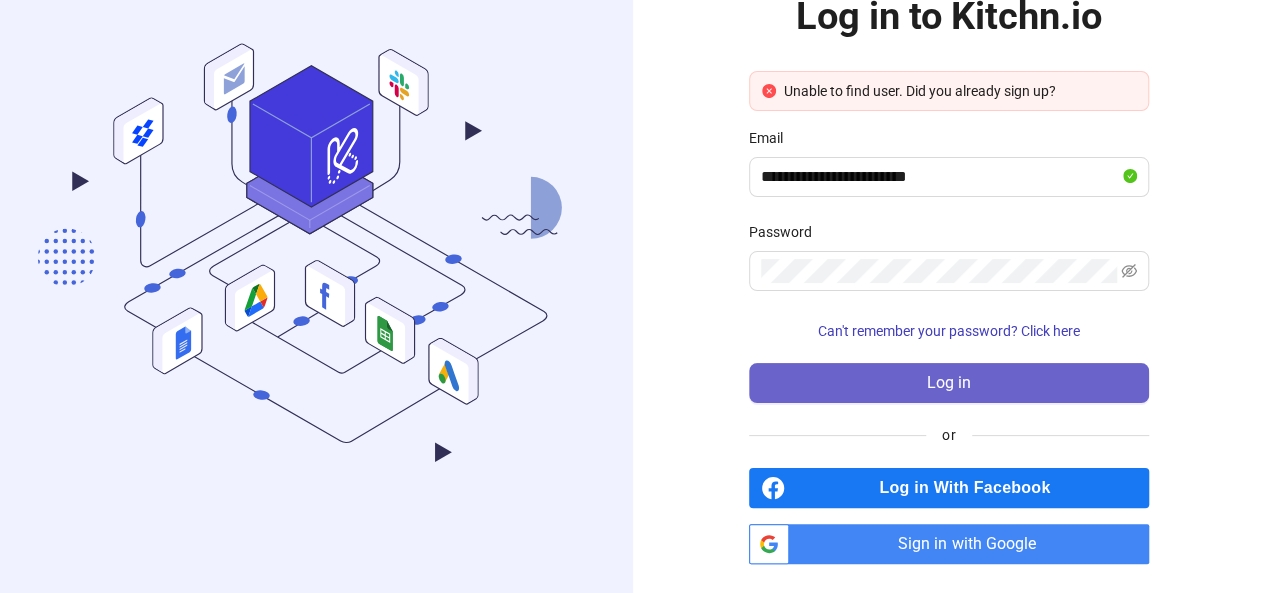 click on "Log in" at bounding box center [949, 383] 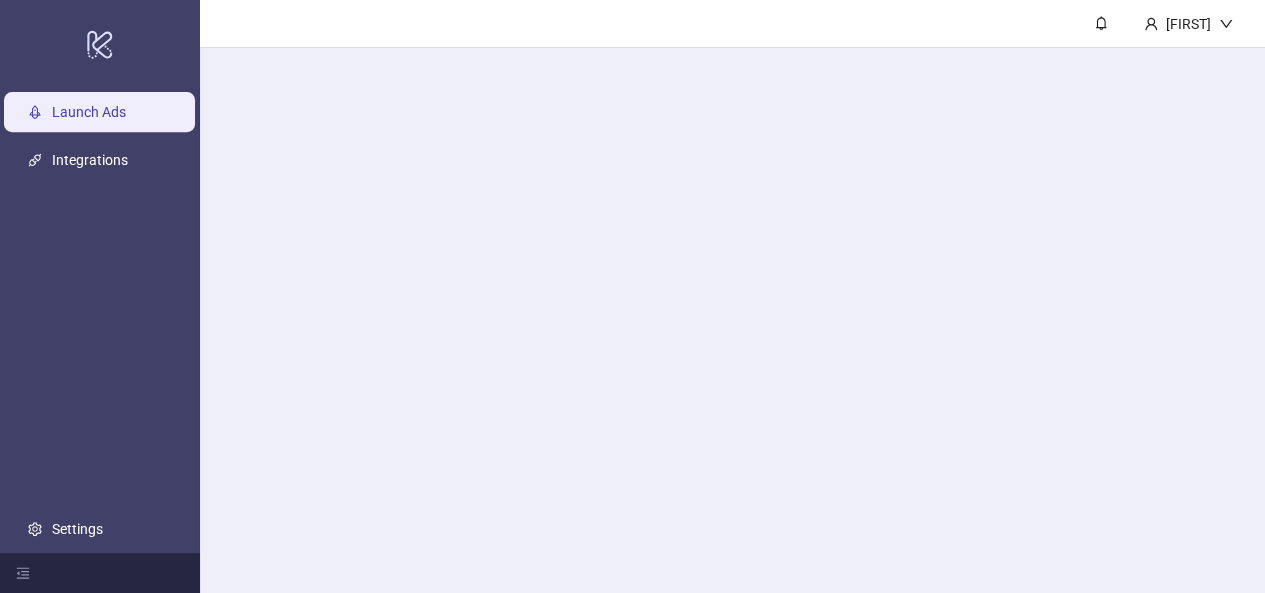 scroll, scrollTop: 0, scrollLeft: 0, axis: both 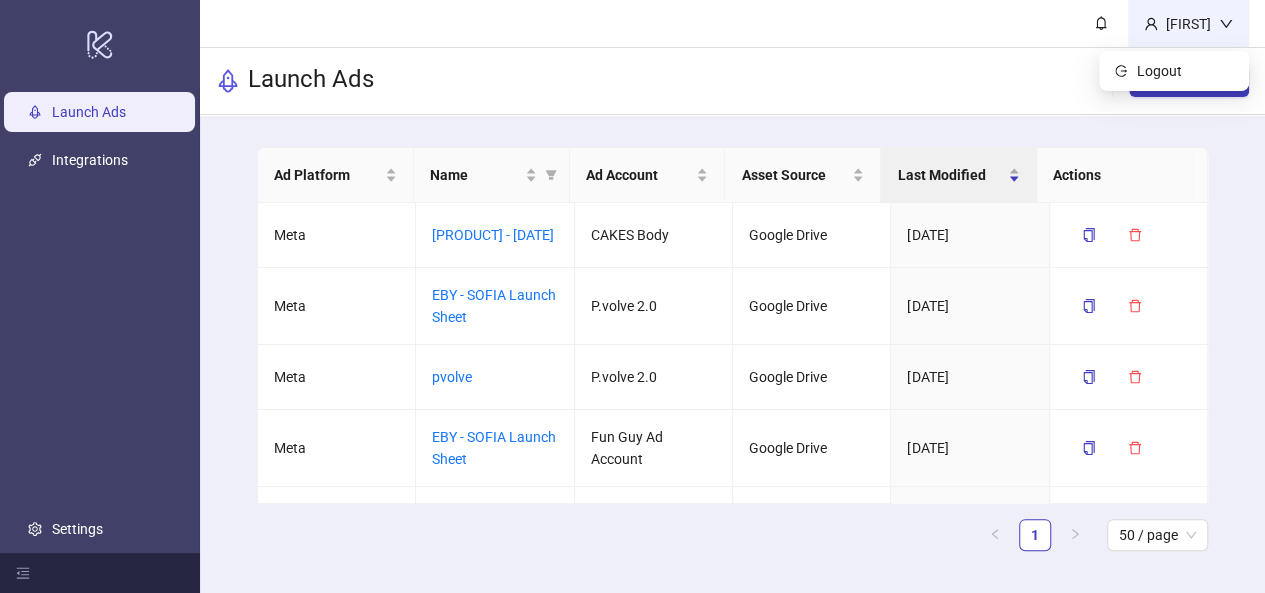 click at bounding box center [1226, 24] 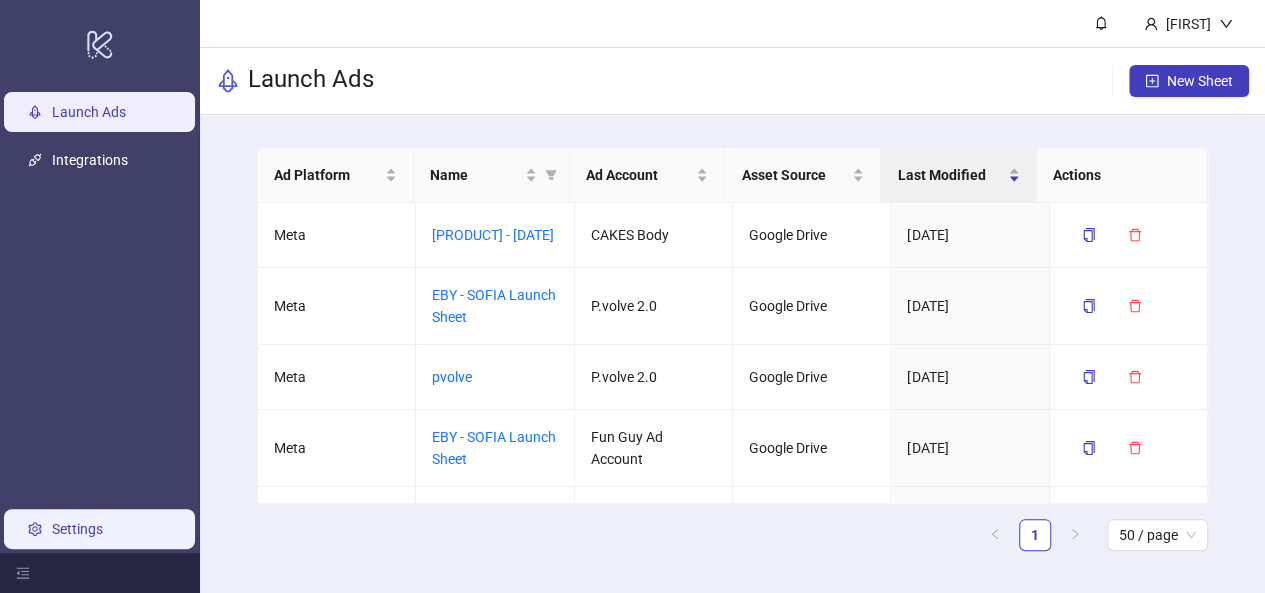 click on "Settings" at bounding box center (77, 529) 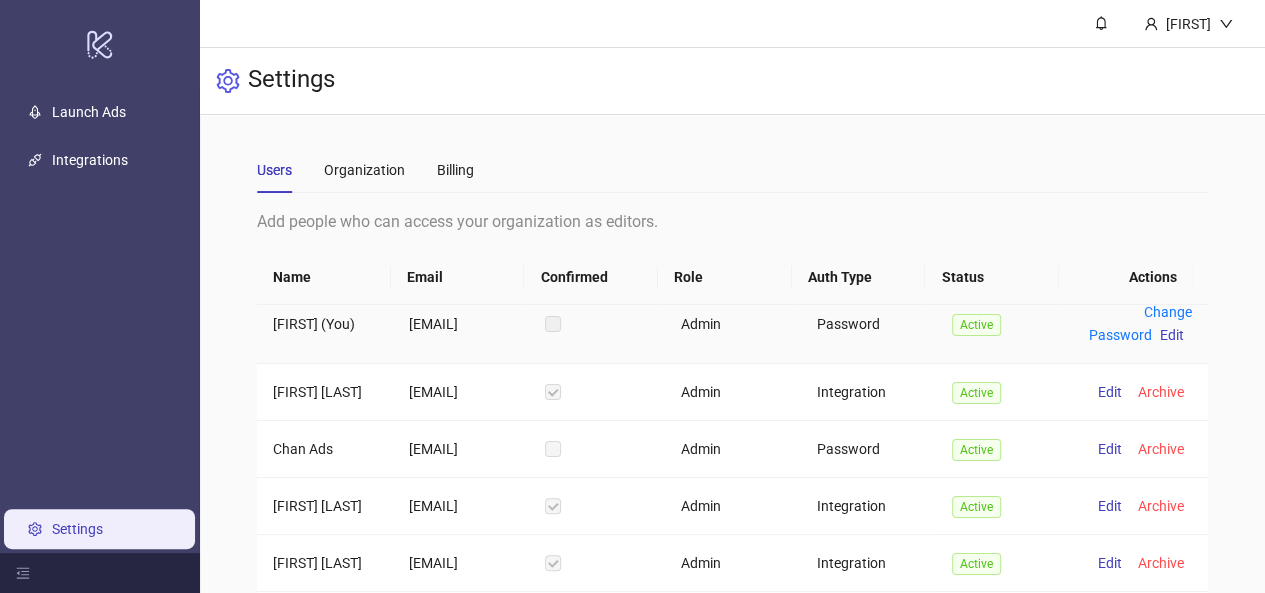 scroll, scrollTop: 138, scrollLeft: 0, axis: vertical 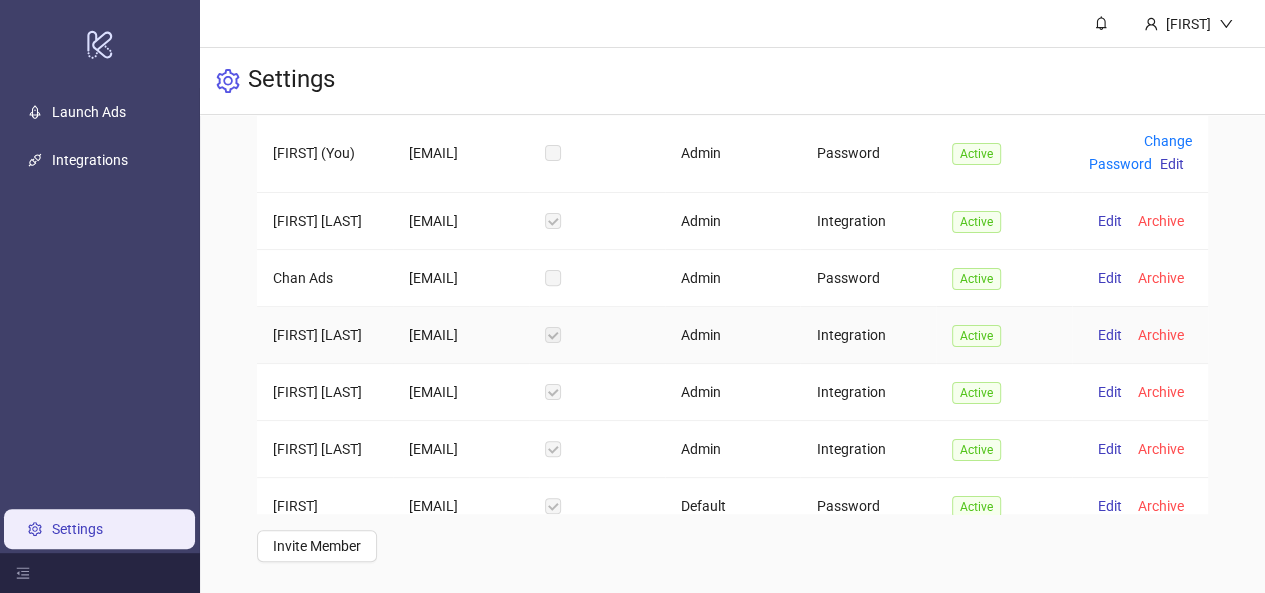 click on "Admin" at bounding box center (733, 335) 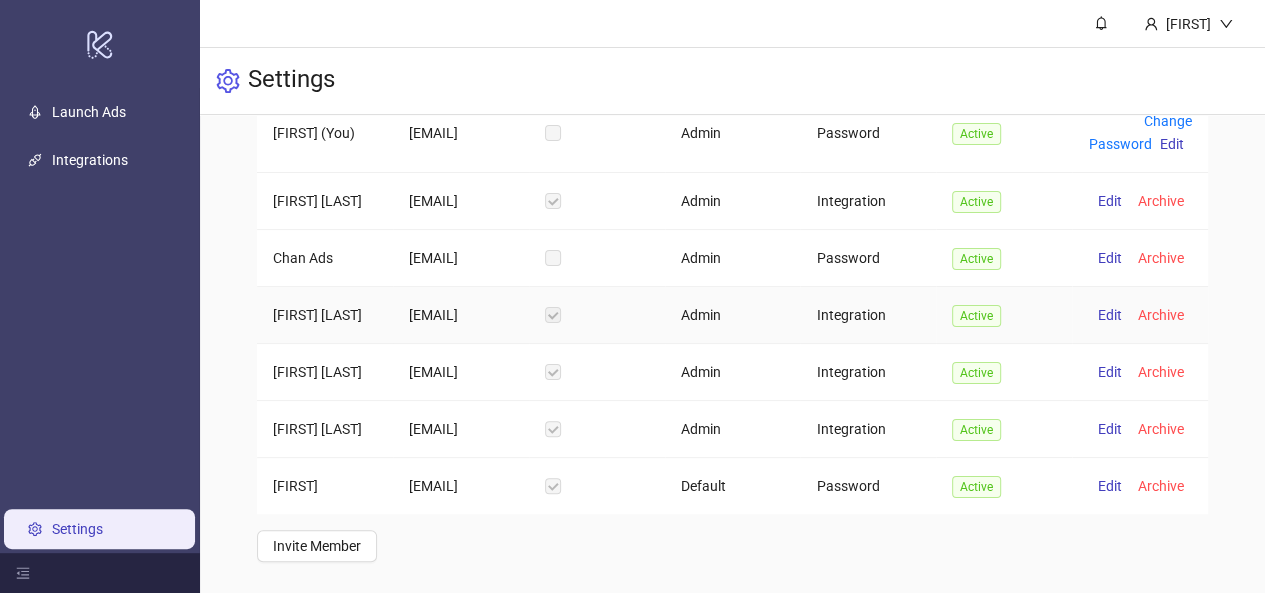 scroll, scrollTop: 0, scrollLeft: 0, axis: both 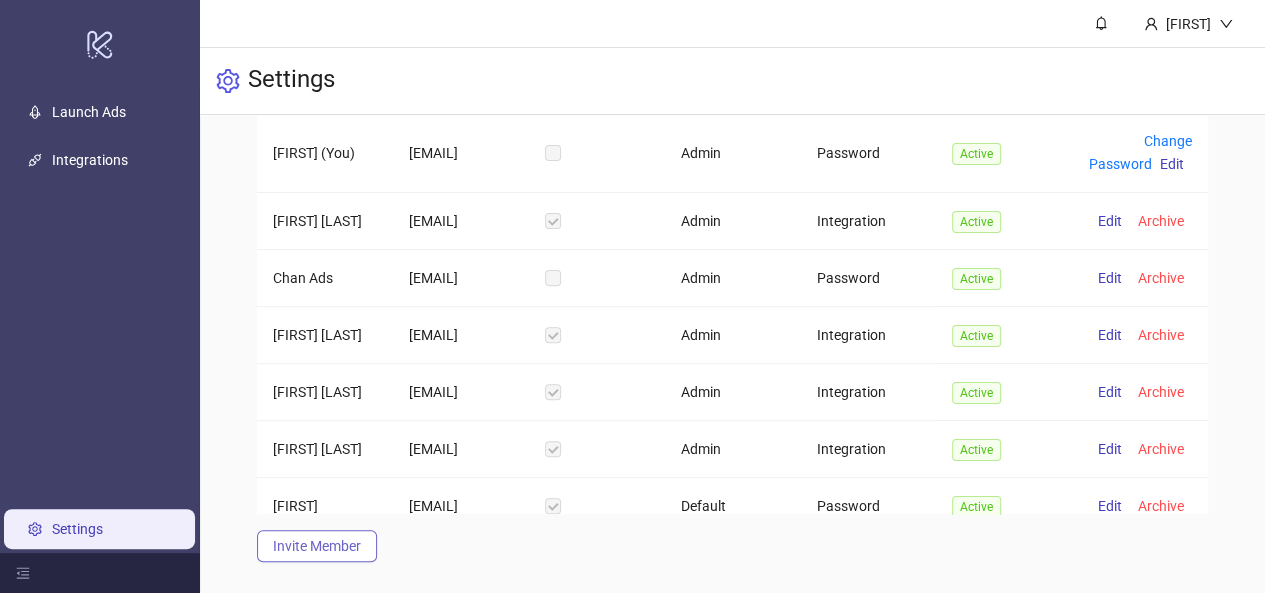 click on "Invite Member" at bounding box center [317, 546] 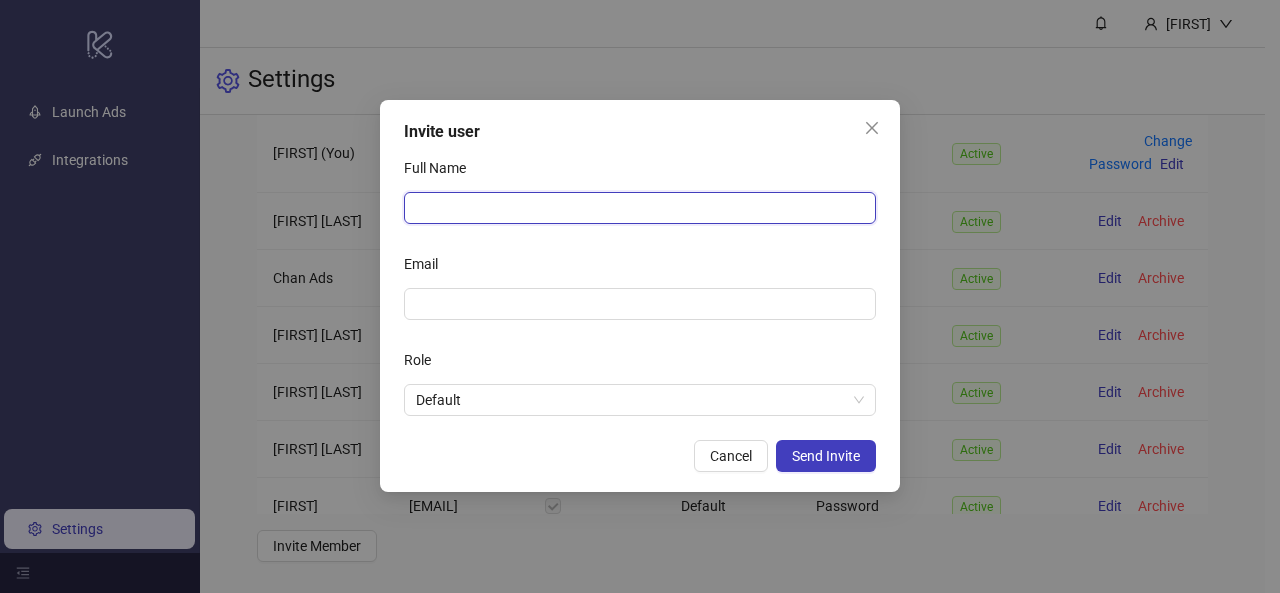 click on "Full Name" at bounding box center (640, 208) 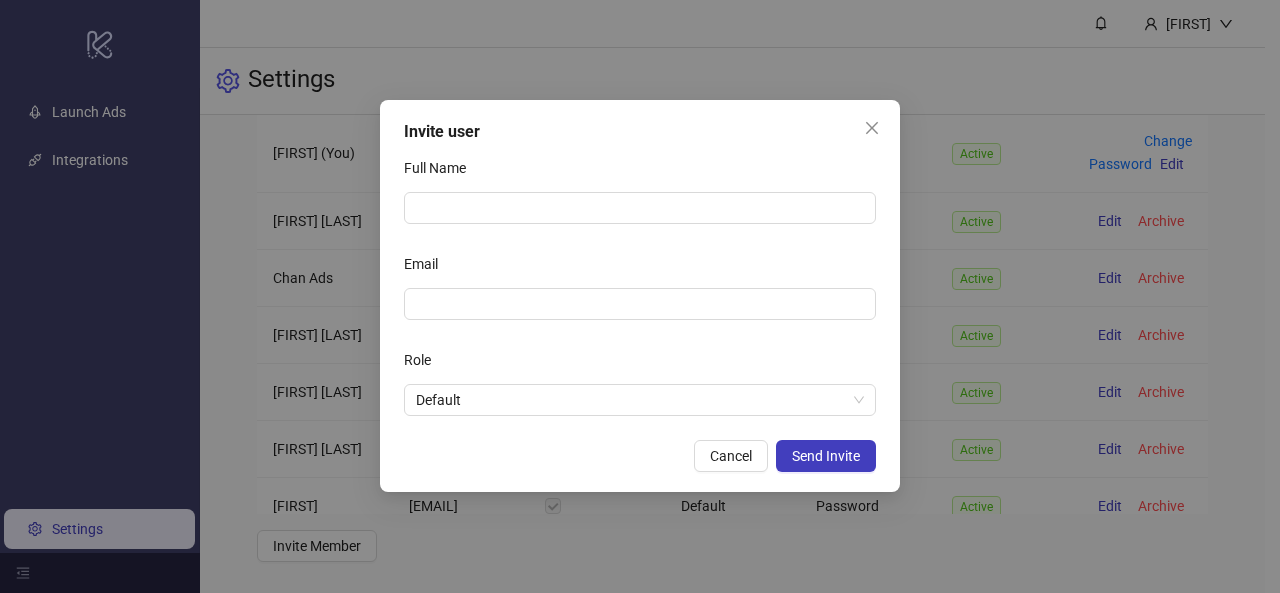 click on "Full Name Email Role Default" at bounding box center (640, 284) 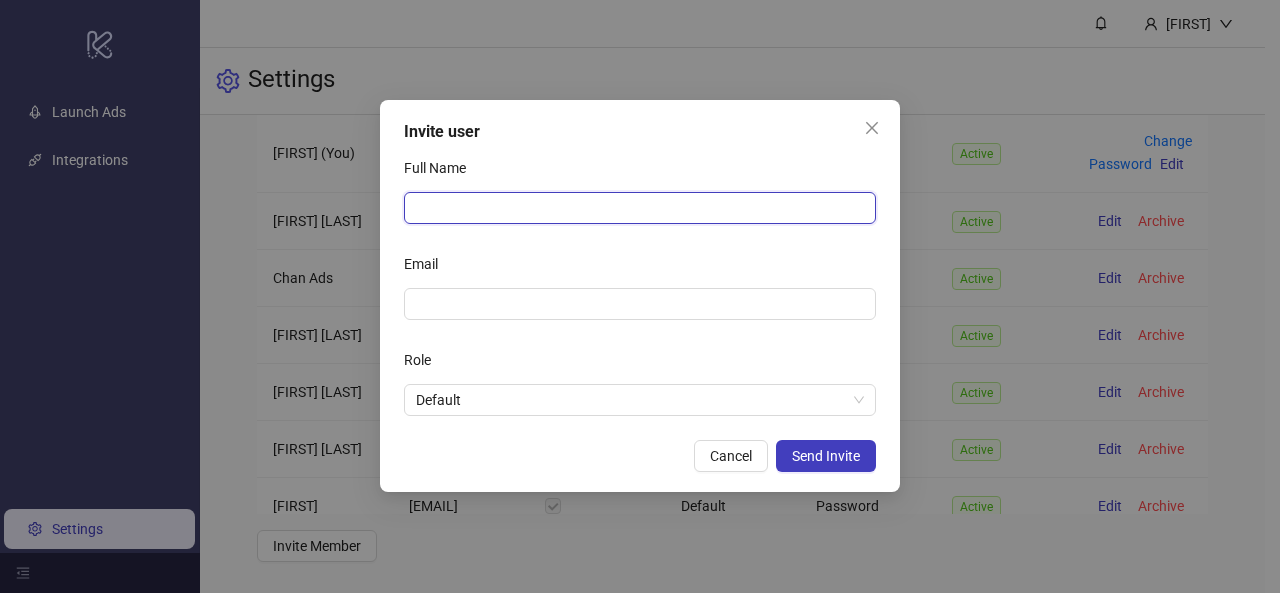 click on "Full Name" at bounding box center [640, 208] 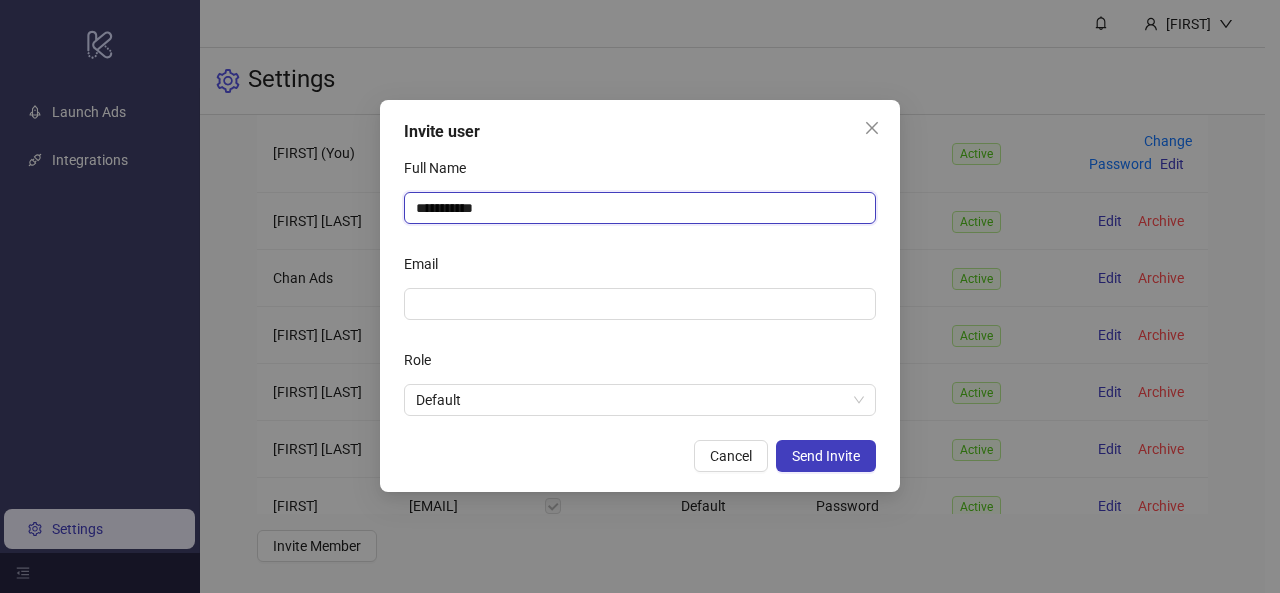 drag, startPoint x: 497, startPoint y: 202, endPoint x: 298, endPoint y: 194, distance: 199.16074 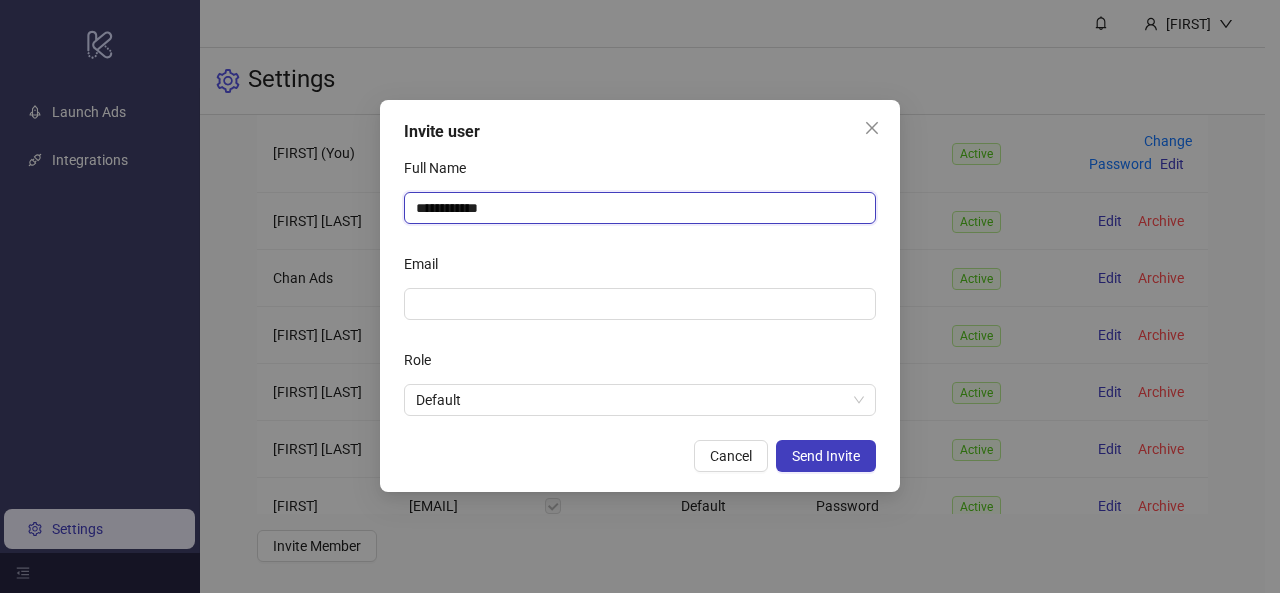 type on "**********" 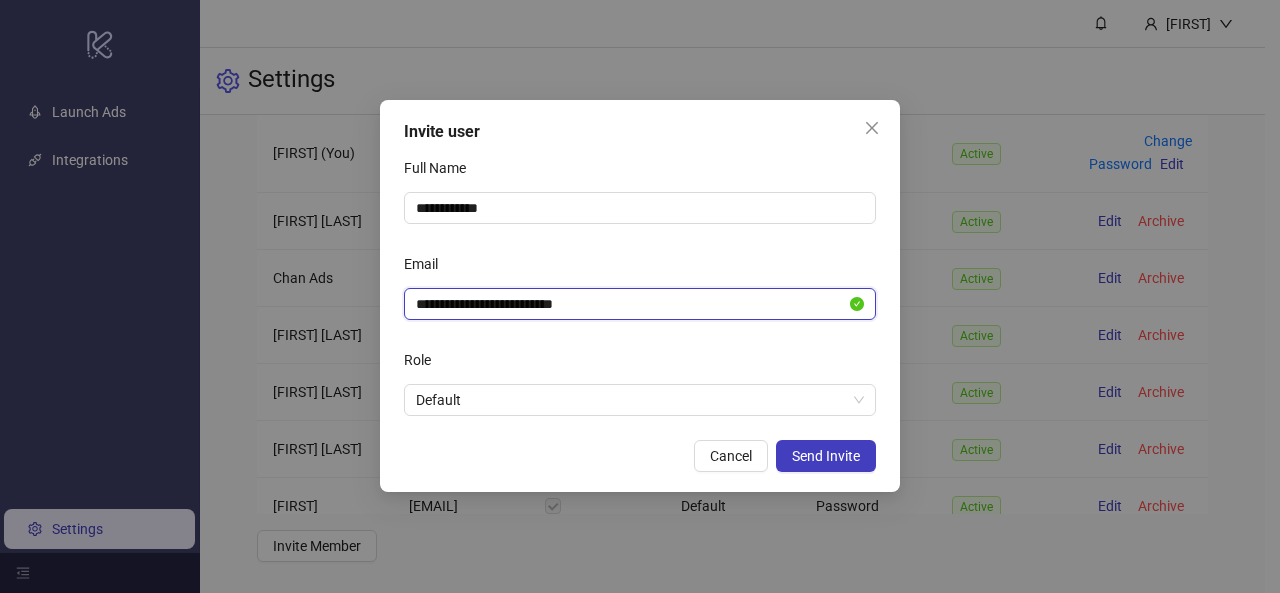 type on "**********" 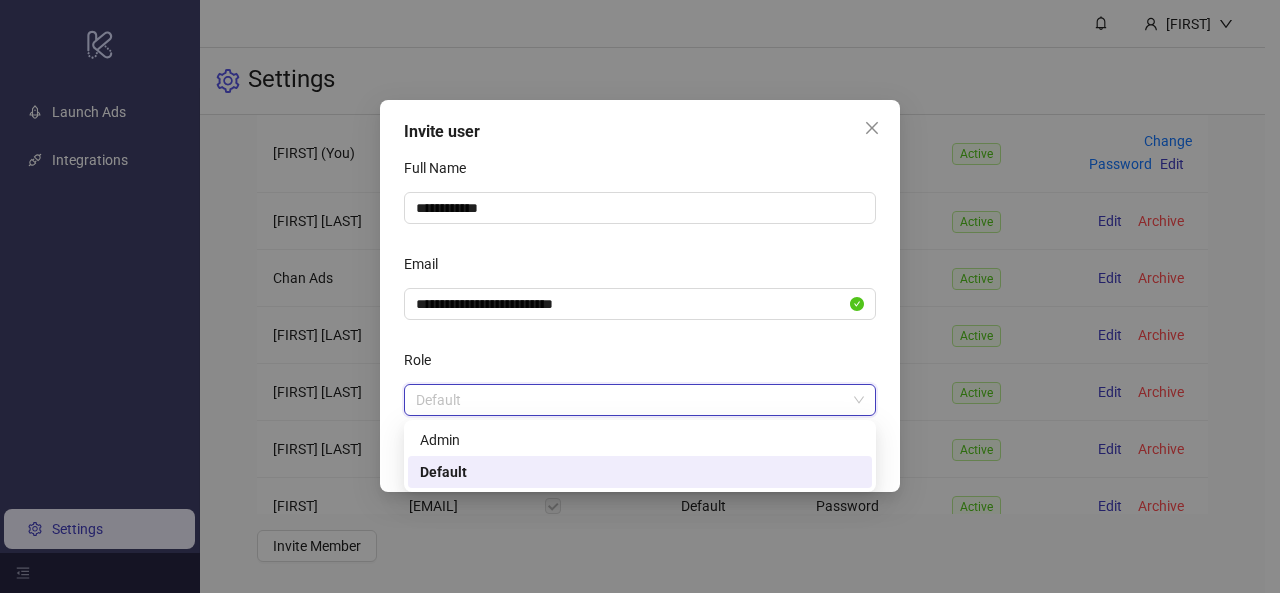 click on "Default" at bounding box center (640, 472) 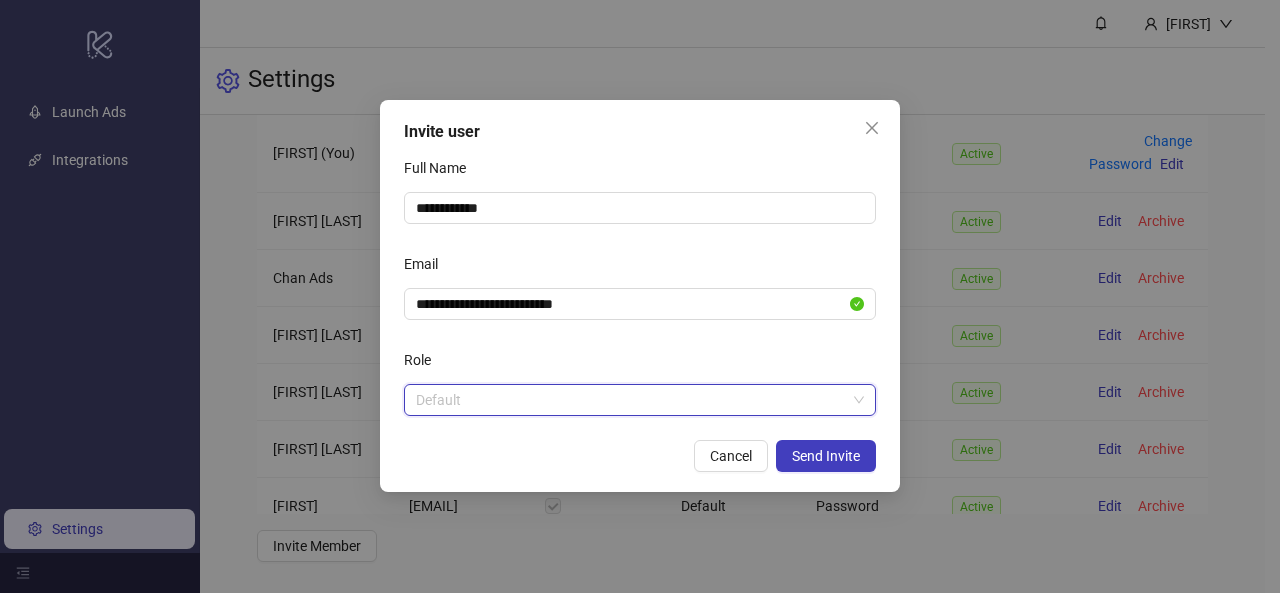 click on "Default" at bounding box center (640, 400) 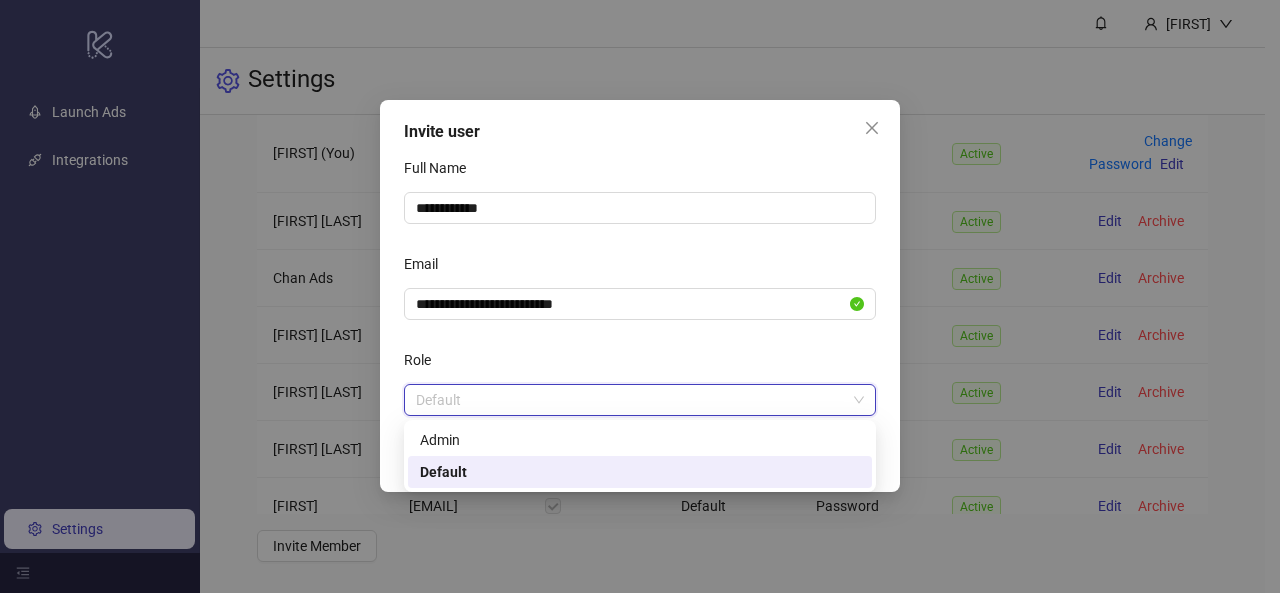 click on "Default" at bounding box center (640, 472) 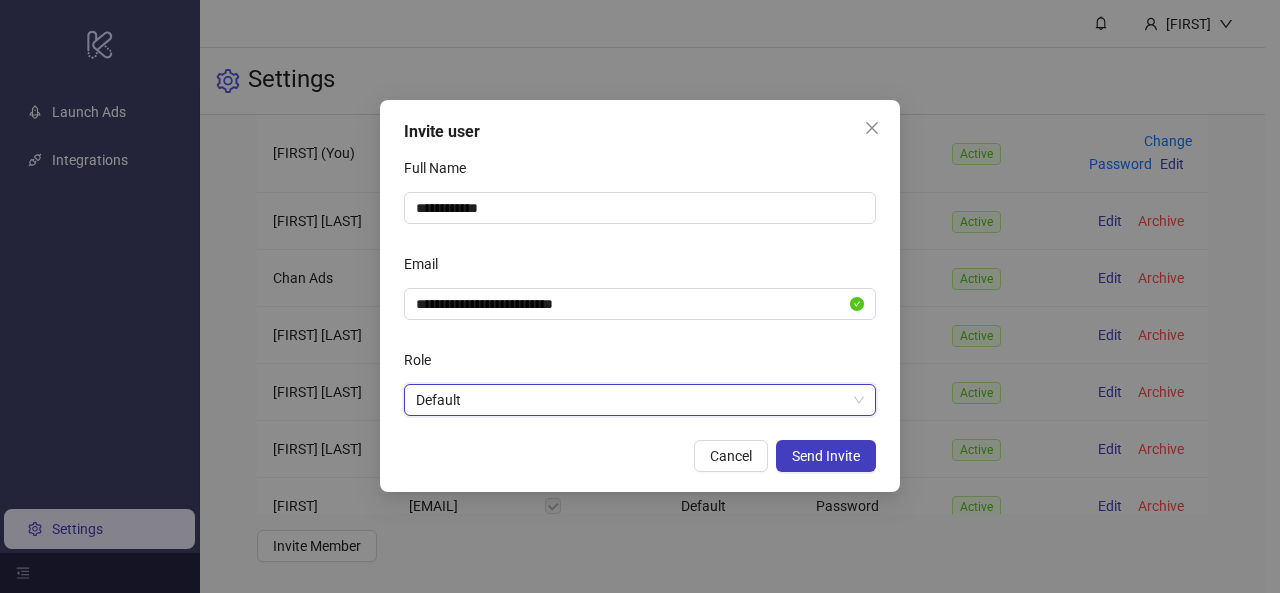click on "Default" at bounding box center (640, 400) 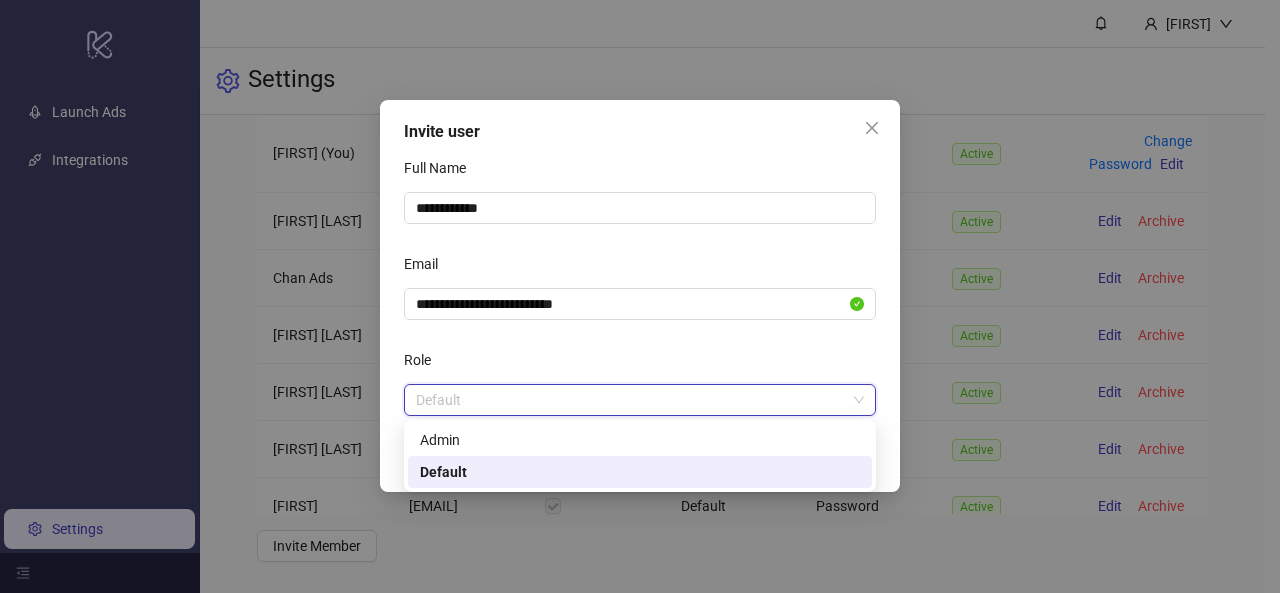 click on "Default" at bounding box center [640, 400] 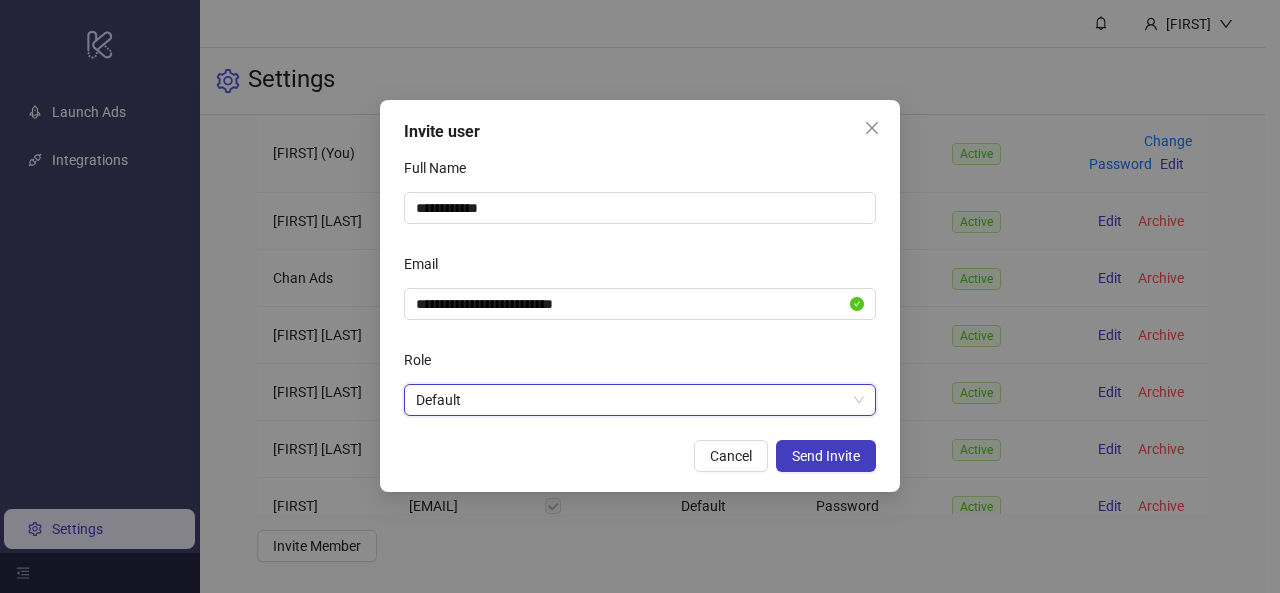 click on "Default" at bounding box center (640, 400) 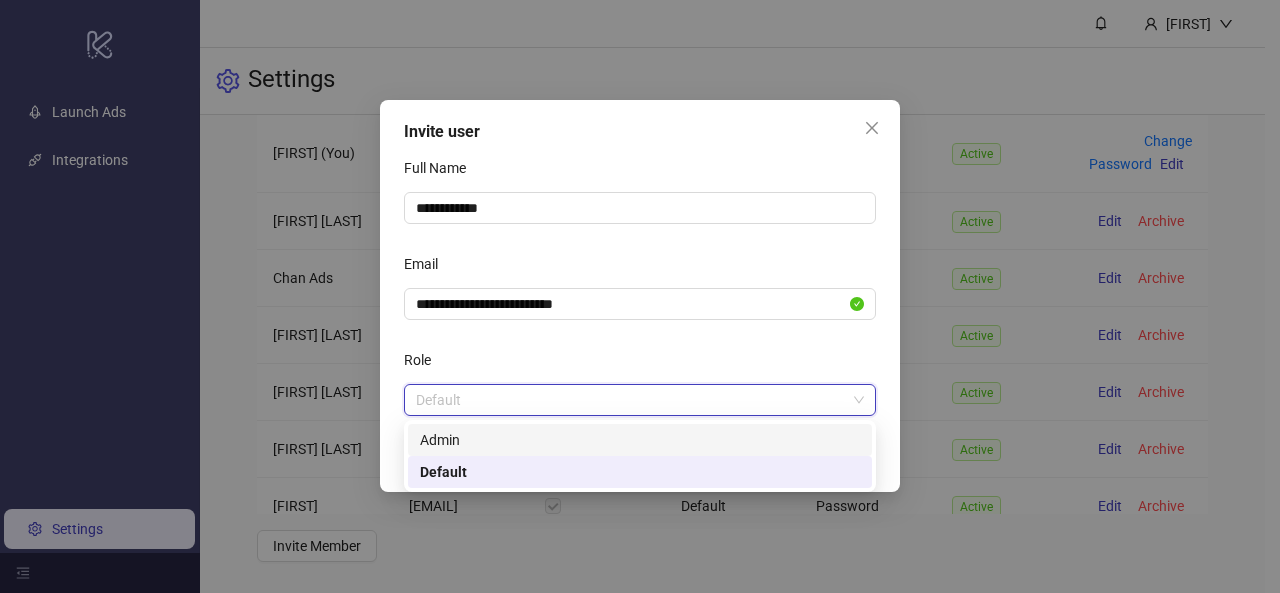 click on "Admin" at bounding box center [640, 440] 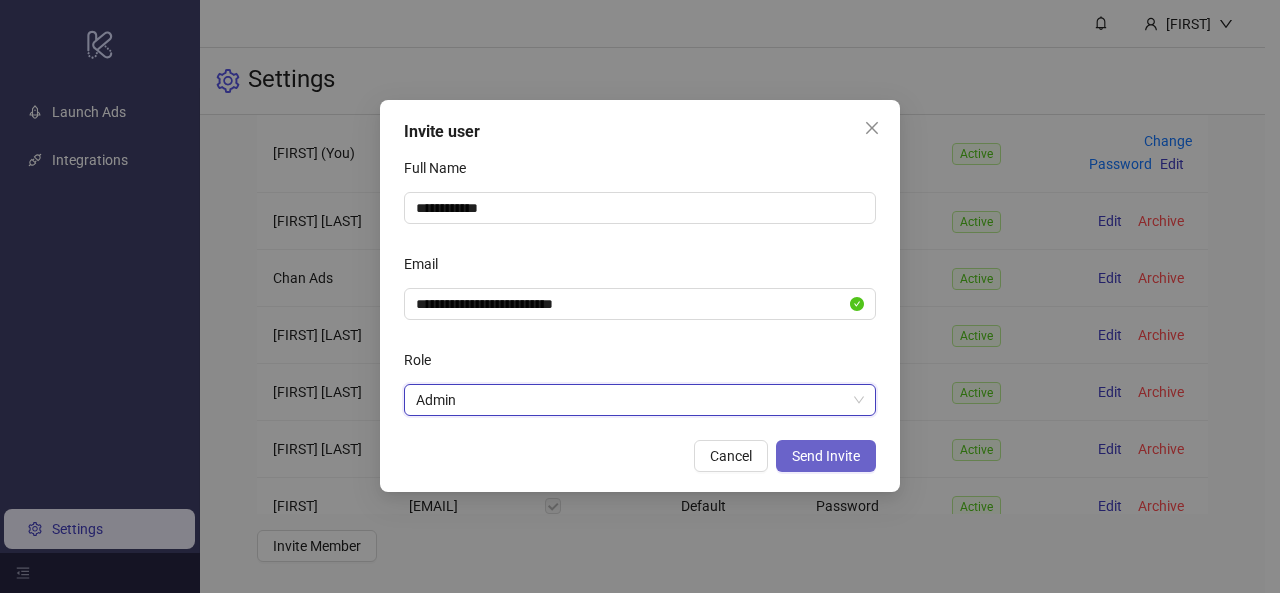 click on "Send Invite" at bounding box center [826, 456] 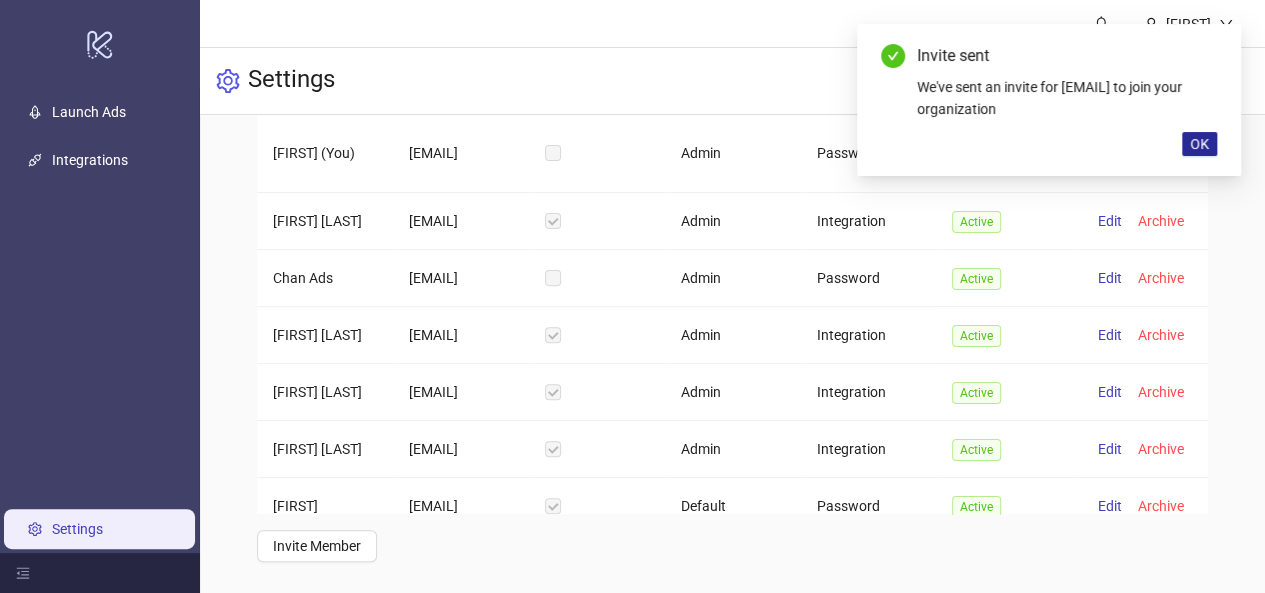 click on "OK" at bounding box center [1199, 144] 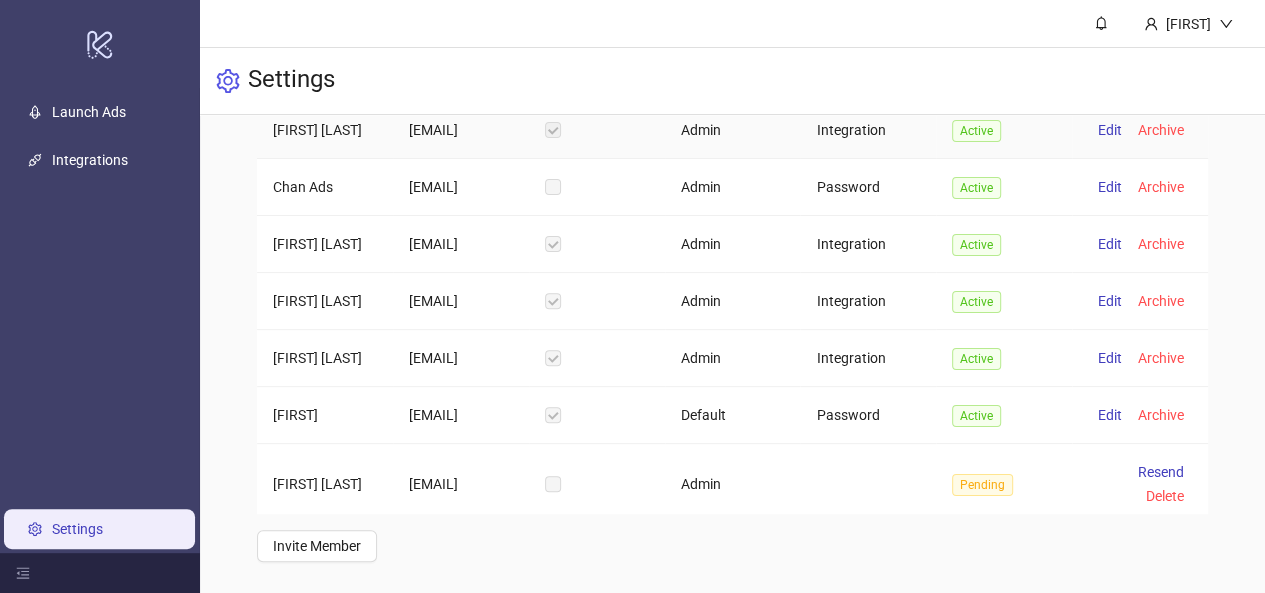 scroll, scrollTop: 93, scrollLeft: 0, axis: vertical 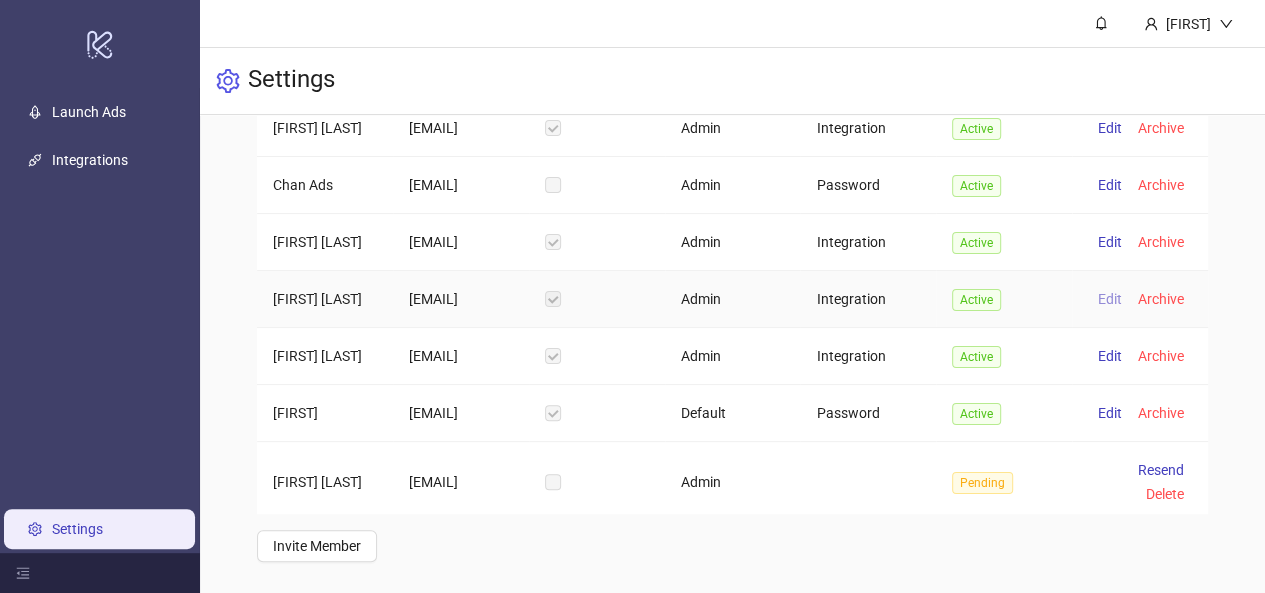 click on "Edit" at bounding box center [1110, 299] 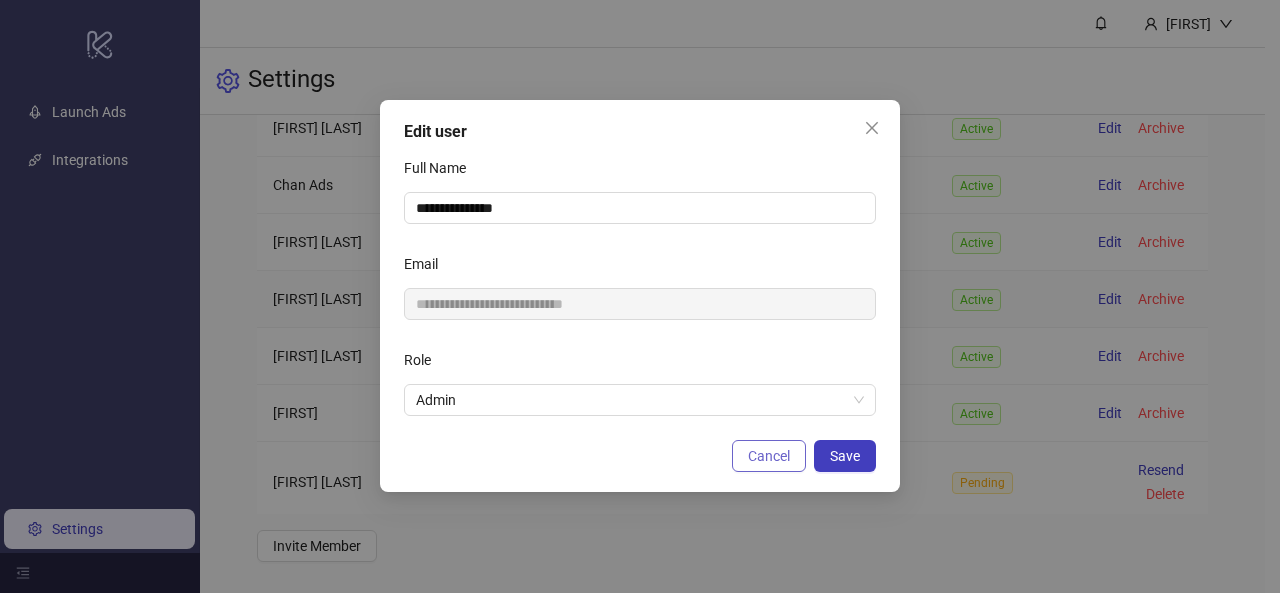 click on "Cancel" at bounding box center (769, 456) 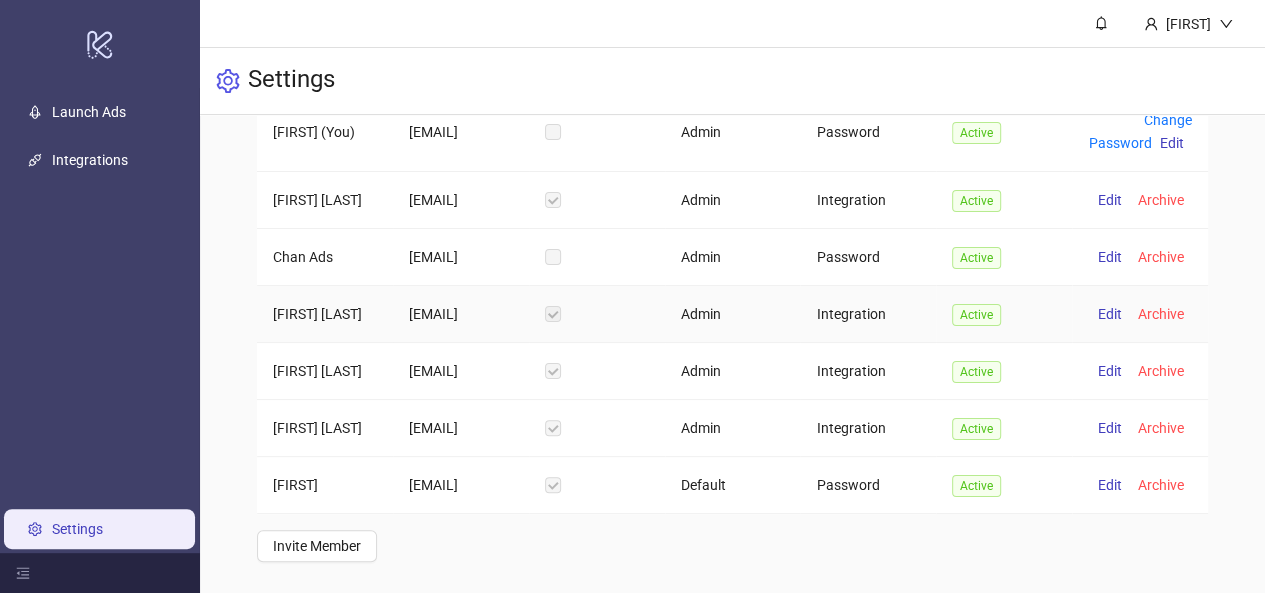 scroll, scrollTop: 0, scrollLeft: 0, axis: both 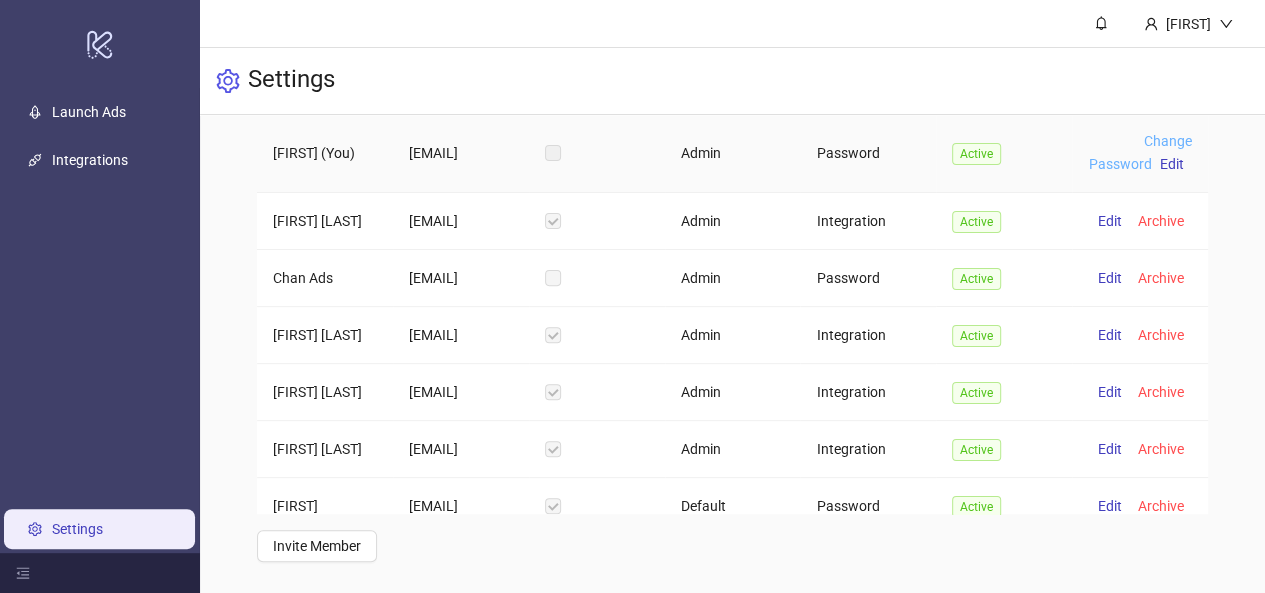 click on "Change Password" at bounding box center (1140, 152) 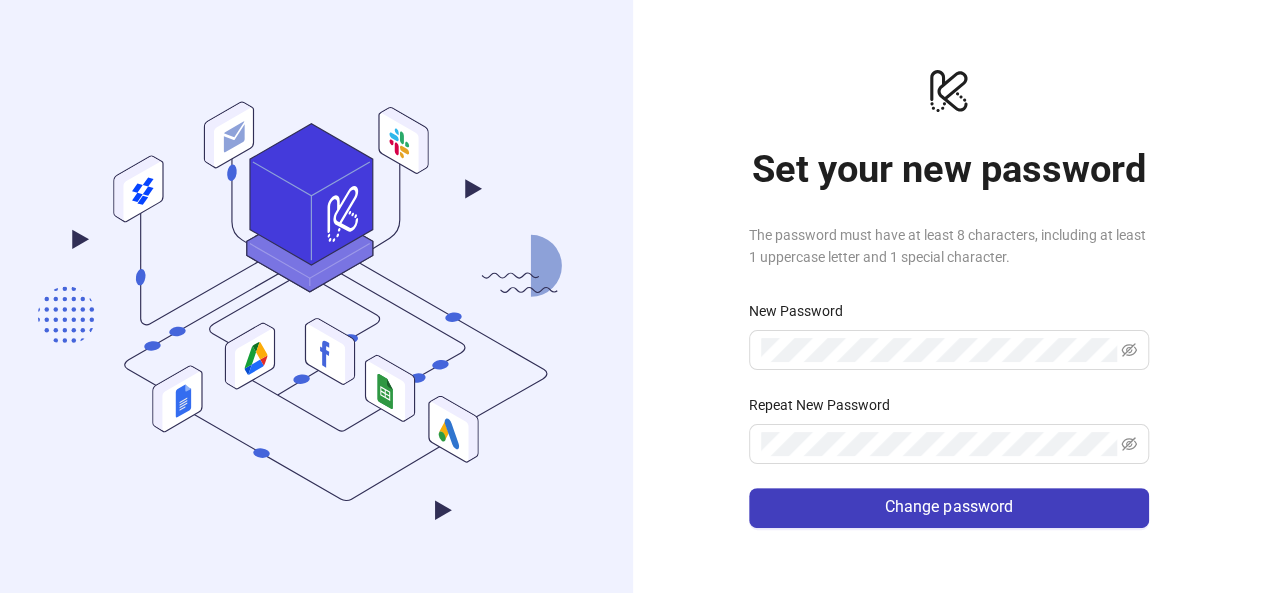 scroll, scrollTop: 0, scrollLeft: 0, axis: both 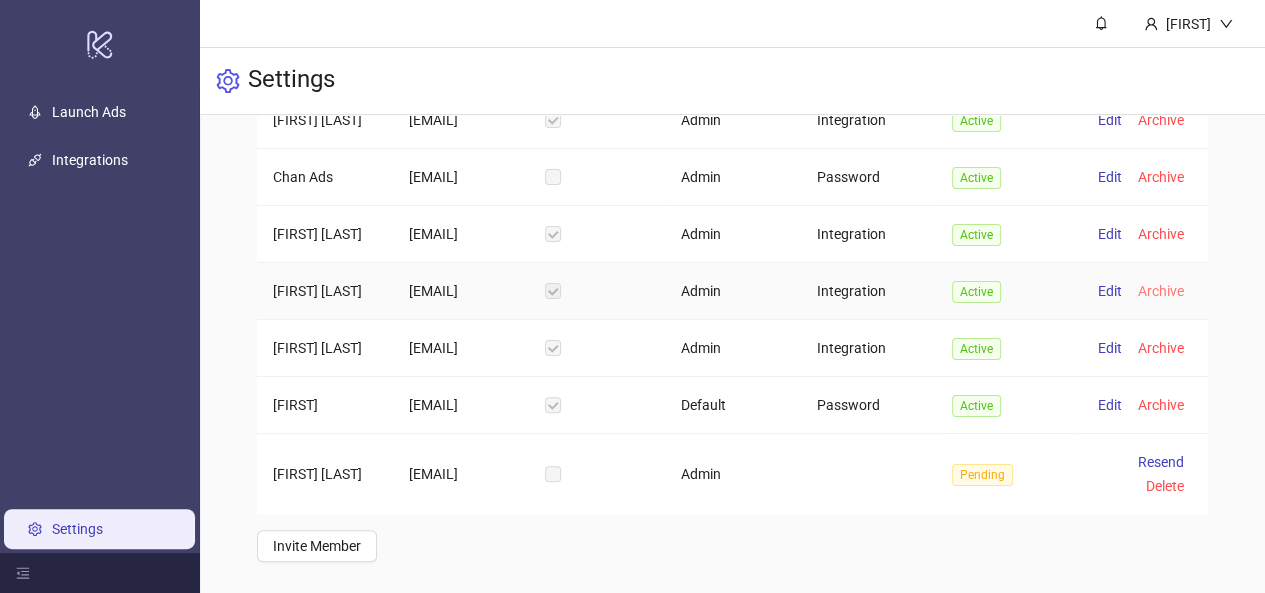 click on "Archive" at bounding box center [1161, 291] 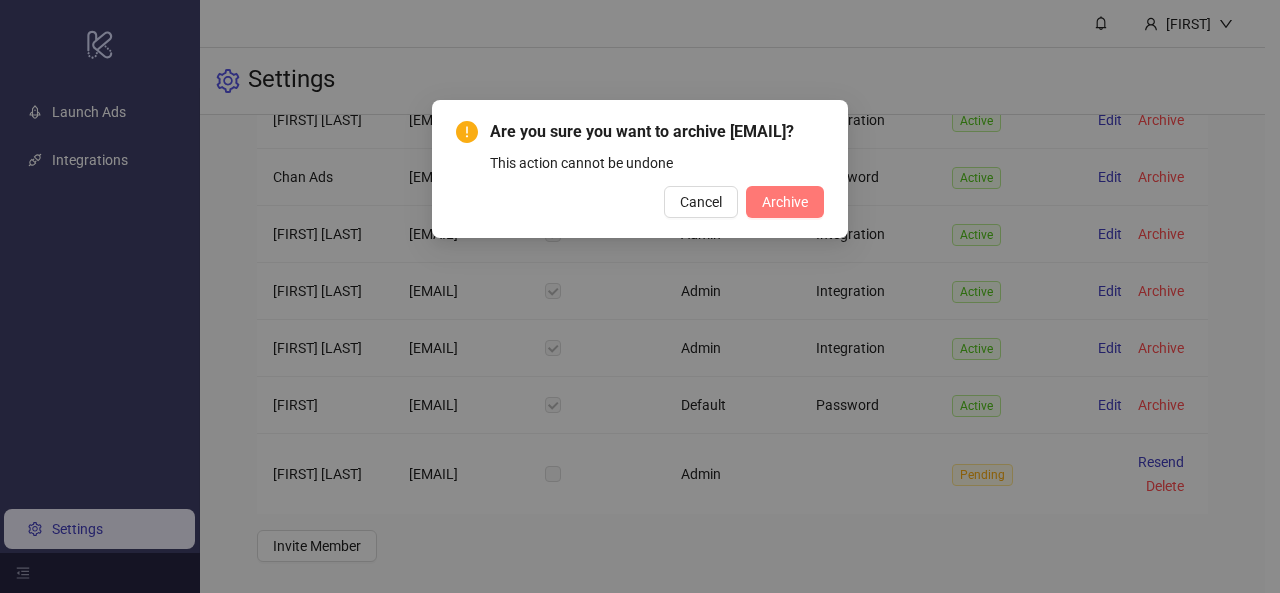 click on "Archive" at bounding box center [785, 202] 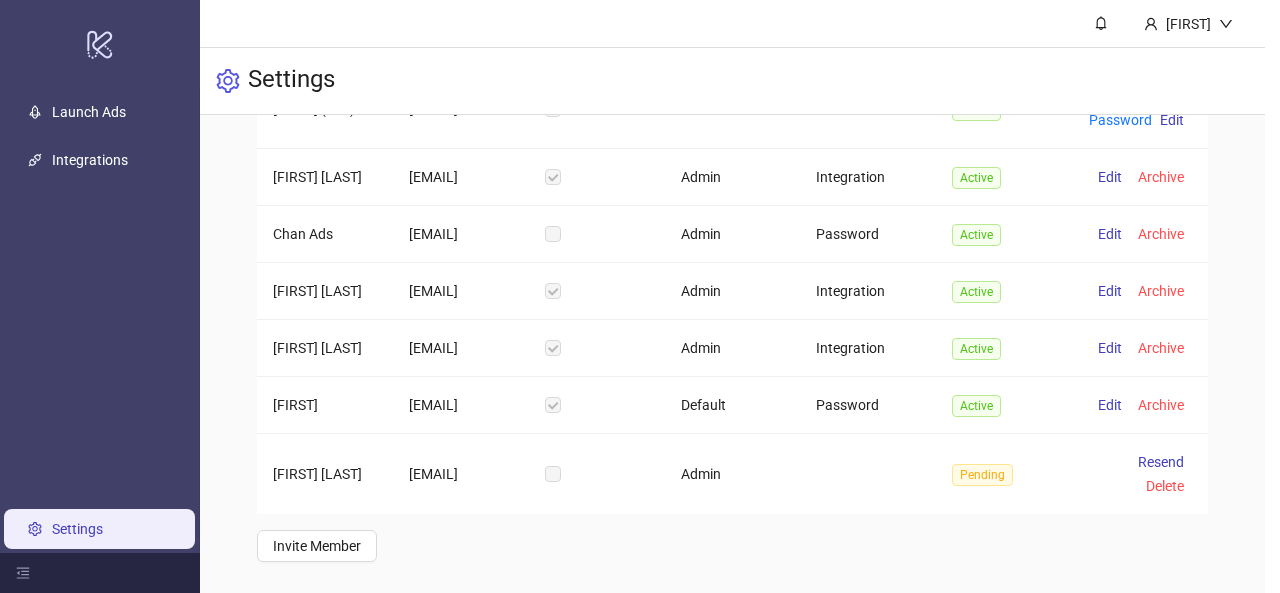 scroll, scrollTop: 142, scrollLeft: 0, axis: vertical 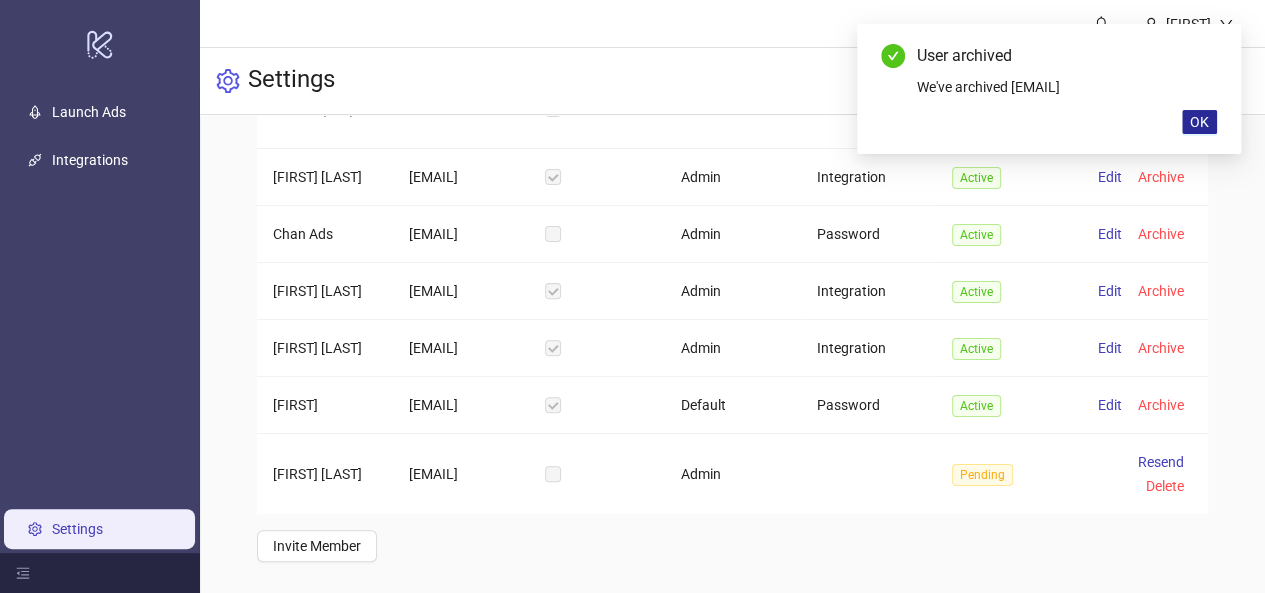 click on "OK" at bounding box center [1199, 122] 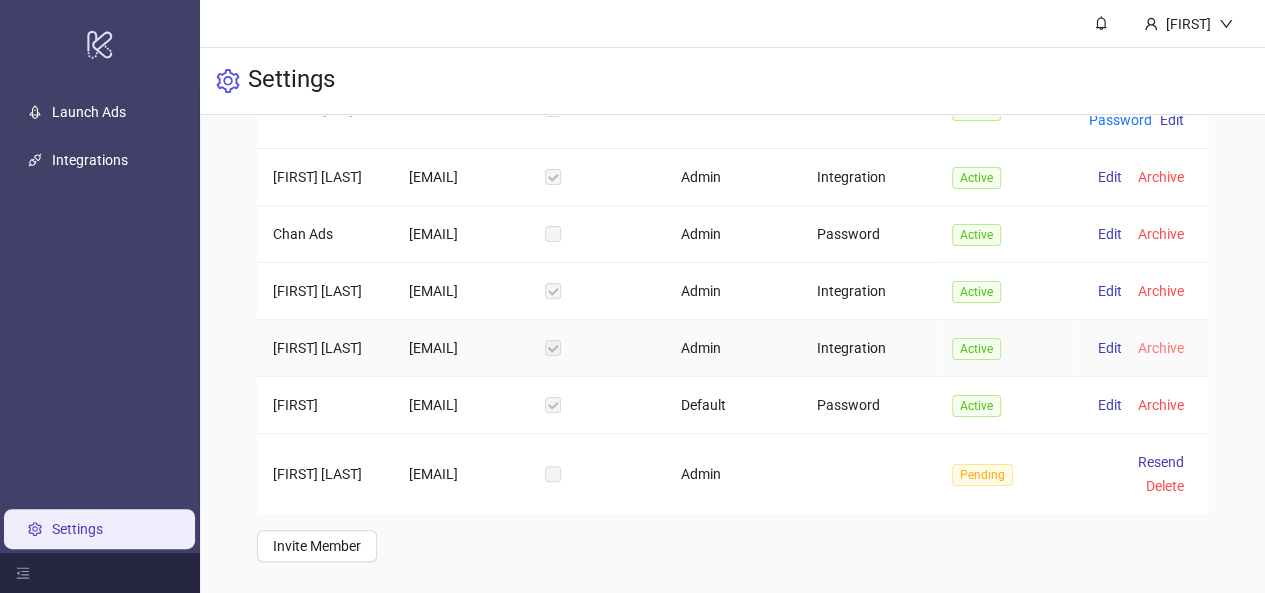 click on "Archive" at bounding box center [1161, 348] 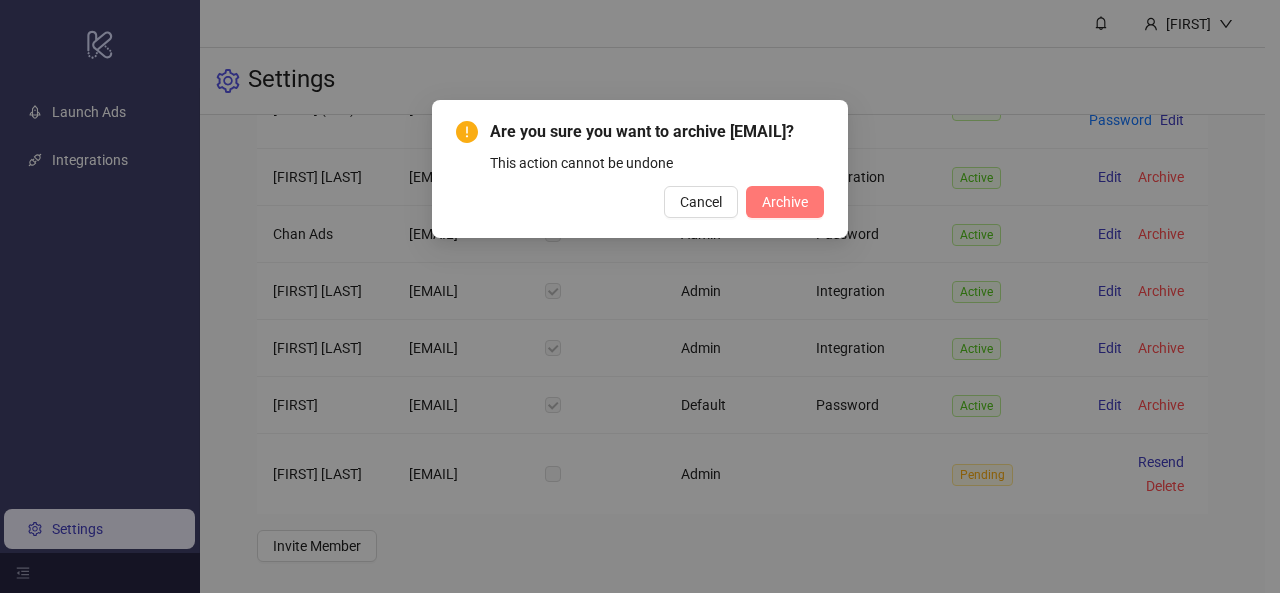 click on "Archive" at bounding box center [785, 202] 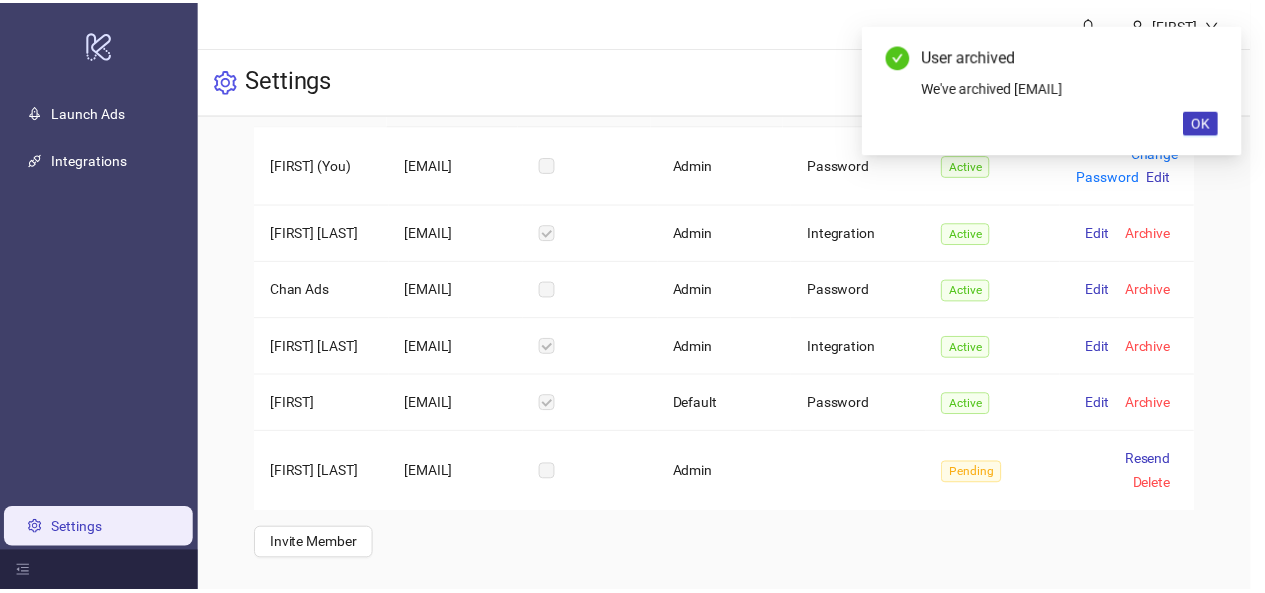 scroll, scrollTop: 65, scrollLeft: 0, axis: vertical 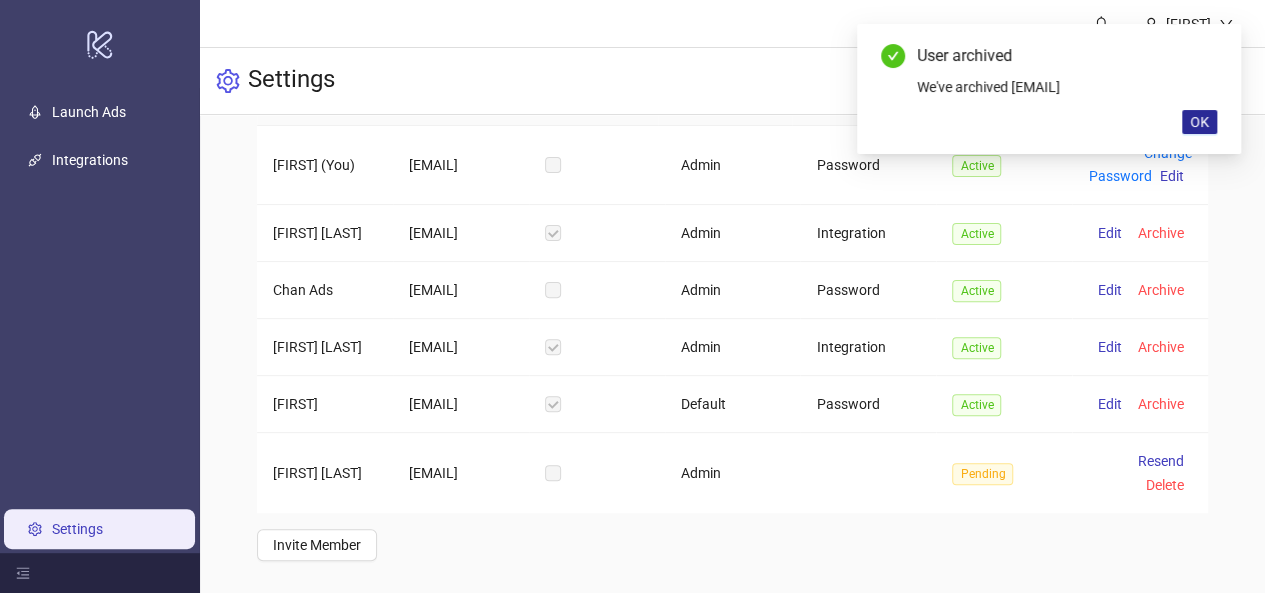 click on "OK" at bounding box center [1199, 122] 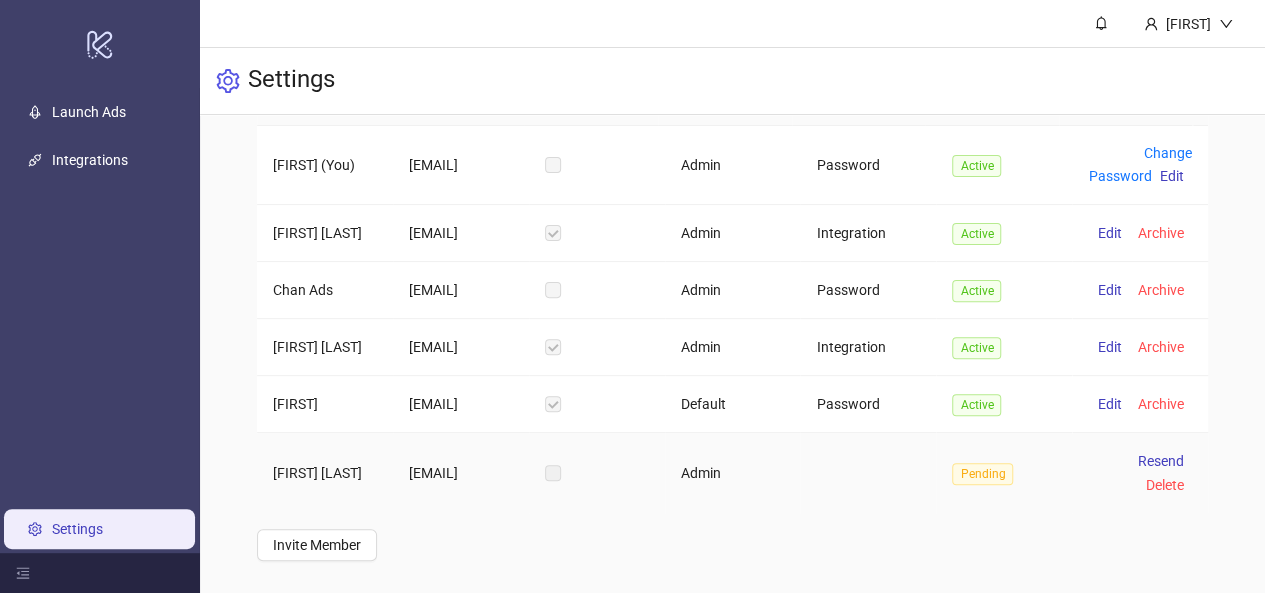 scroll, scrollTop: 65, scrollLeft: 0, axis: vertical 